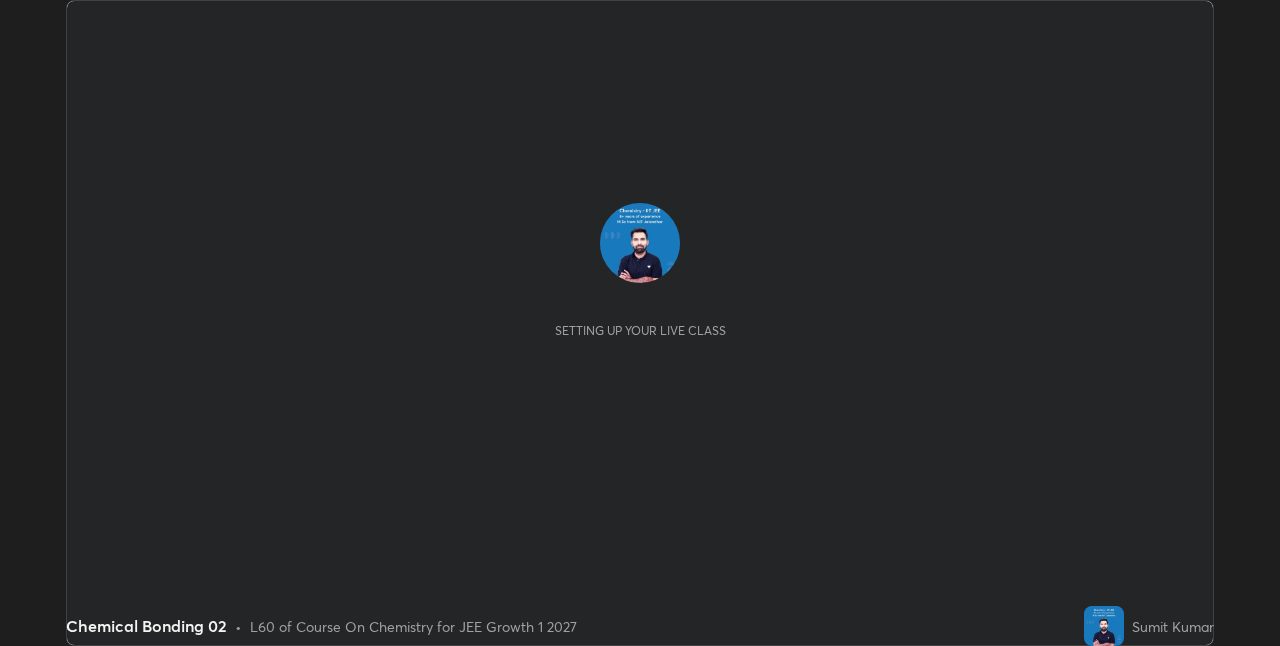 scroll, scrollTop: 0, scrollLeft: 0, axis: both 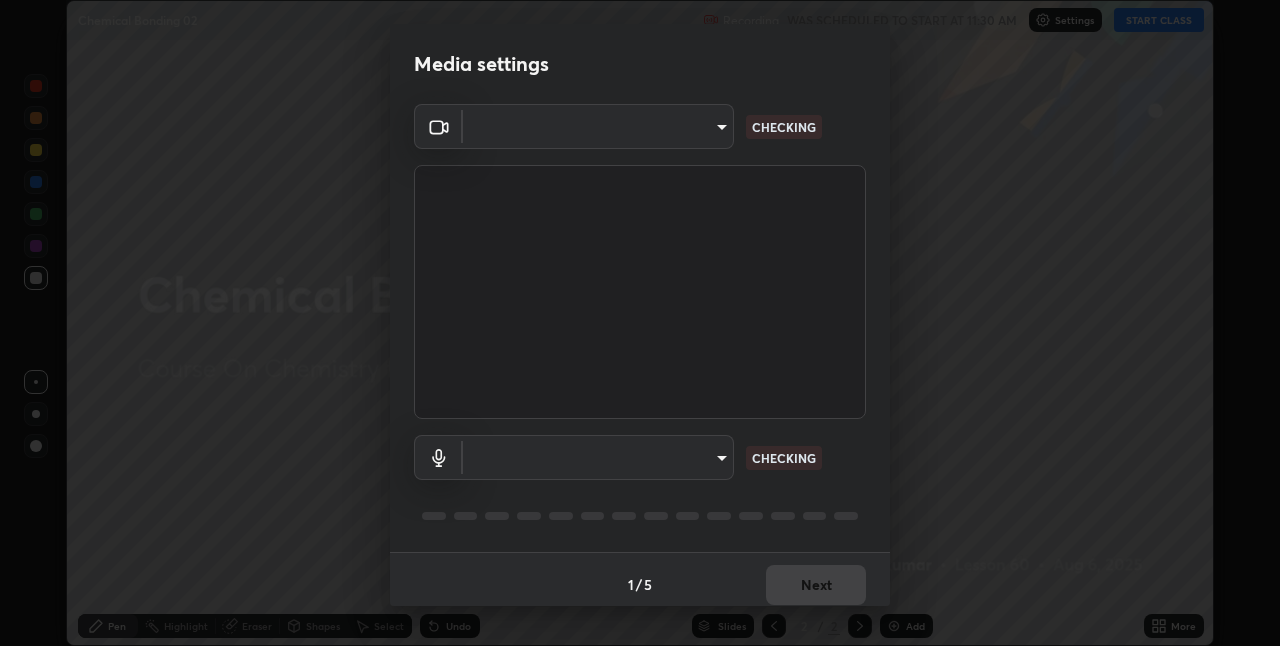 type on "867a7066ee9414f8800d9839686e8abb743b0a1d7bafaa0ad74e86a357021f15" 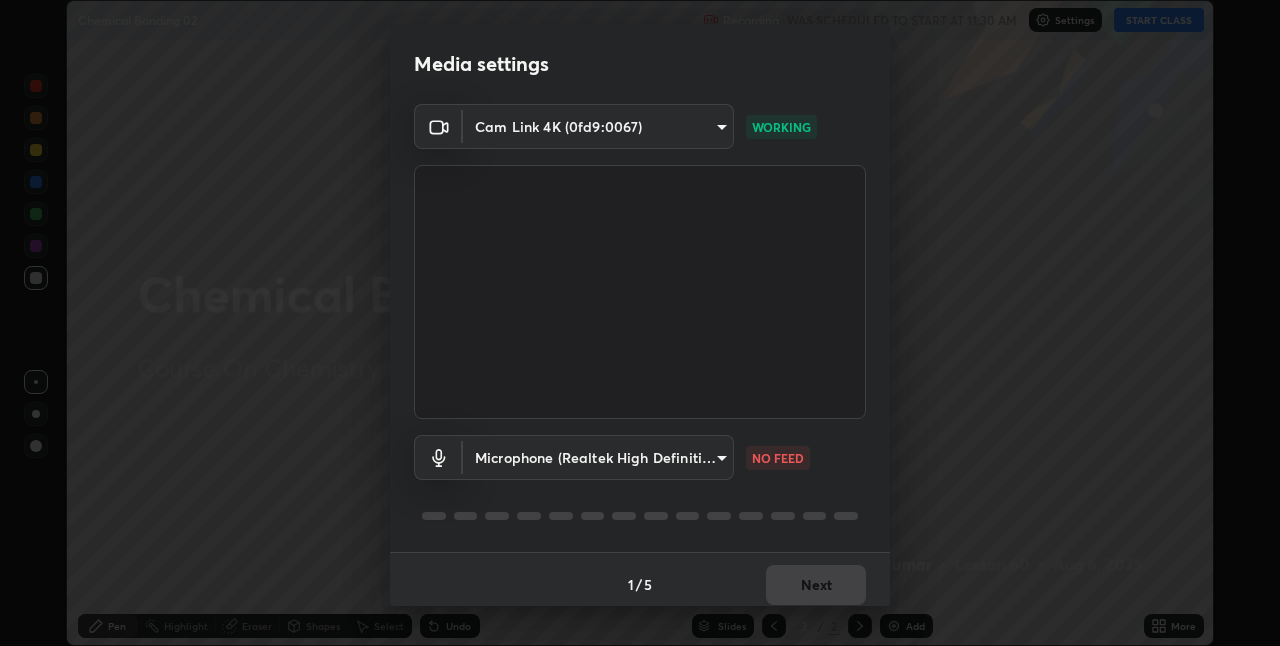 scroll, scrollTop: 10, scrollLeft: 0, axis: vertical 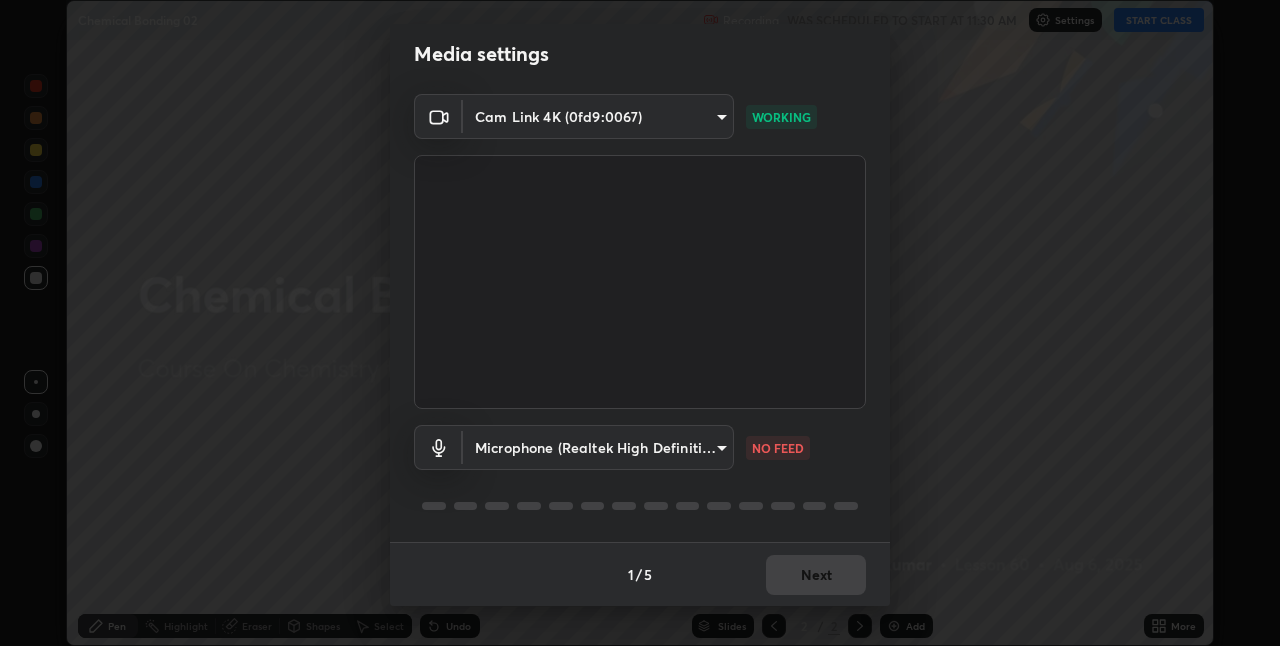 click on "Erase all Chemical Bonding 02 Recording WAS SCHEDULED TO START AT  11:30 AM Settings START CLASS Setting up your live class Chemical Bonding 02 • L60 of Course On Chemistry for JEE Growth 1 2027 [FIRST] [LAST] Pen Highlight Eraser Shapes Select Undo Slides 2 / 2 Add More No doubts shared Encourage your learners to ask a doubt for better clarity Report an issue Reason for reporting Buffering Chat not working Audio - Video sync issue Educator video quality low ​ Attach an image Report Media settings Cam Link 4K (0fd9:0067) 867a7066ee9414f8800d9839686e8abb743b0a1d7bafaa0ad74e86a357021f15 WORKING Microphone (Realtek High Definition Audio) 367f81f8a3a172fdbfa003d0271e0b83a6fcc7e116144587a6ee40c671d3f12a NO FEED 1 / 5 Next" at bounding box center (640, 323) 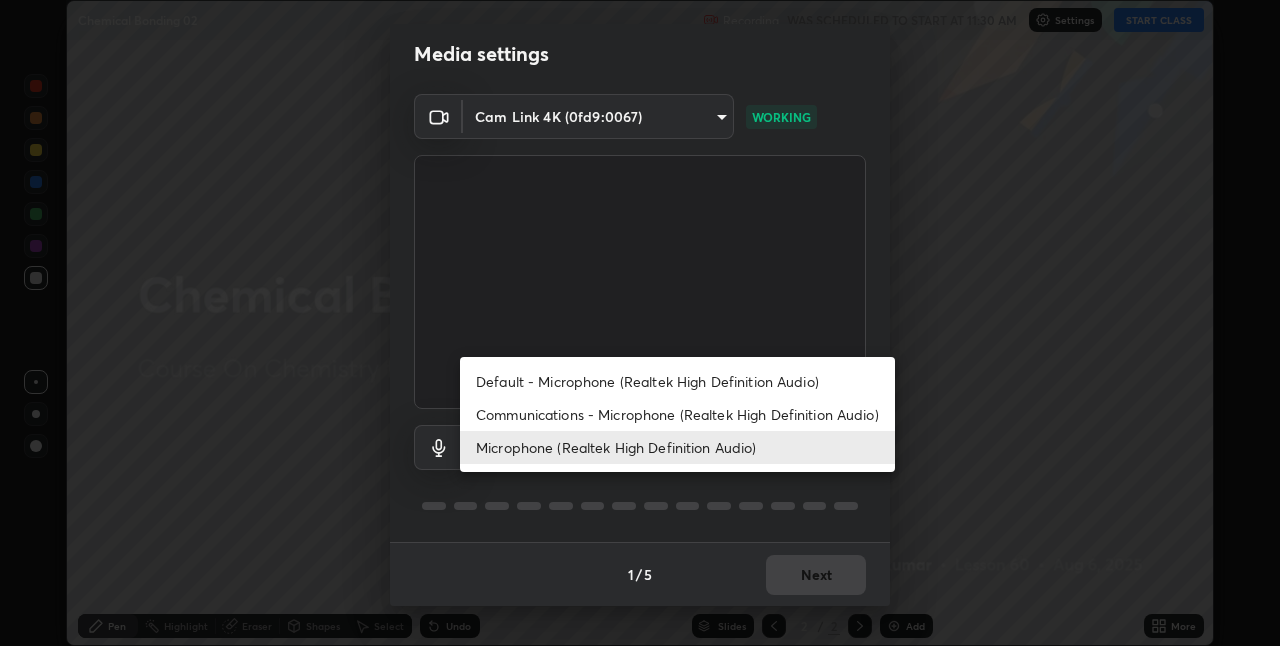 click on "Default - Microphone (Realtek High Definition Audio)" at bounding box center (677, 381) 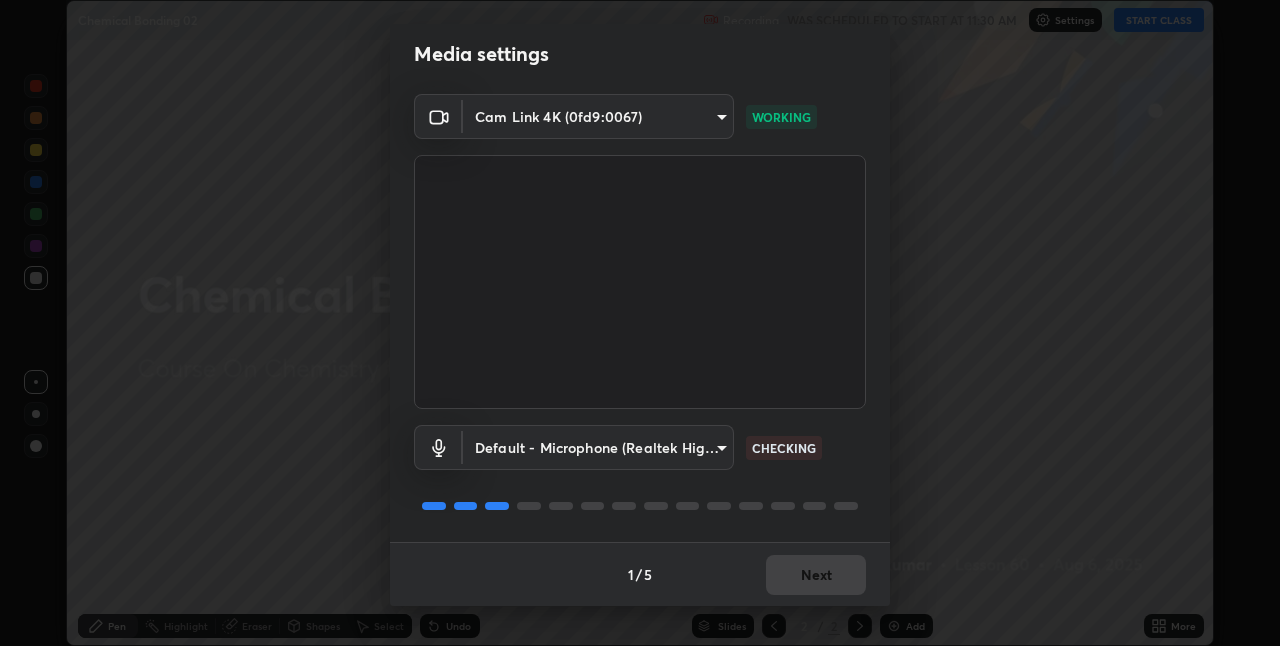 click on "1 / 5 Next" at bounding box center [640, 574] 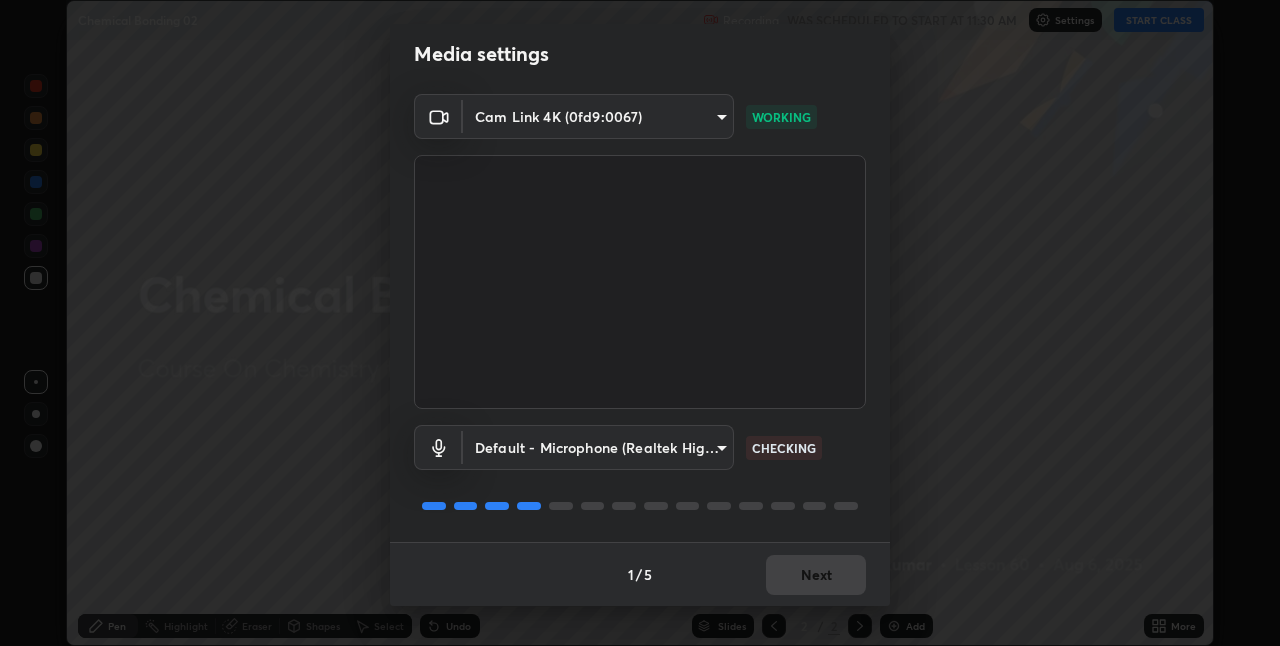 click on "1 / 5 Next" at bounding box center [640, 574] 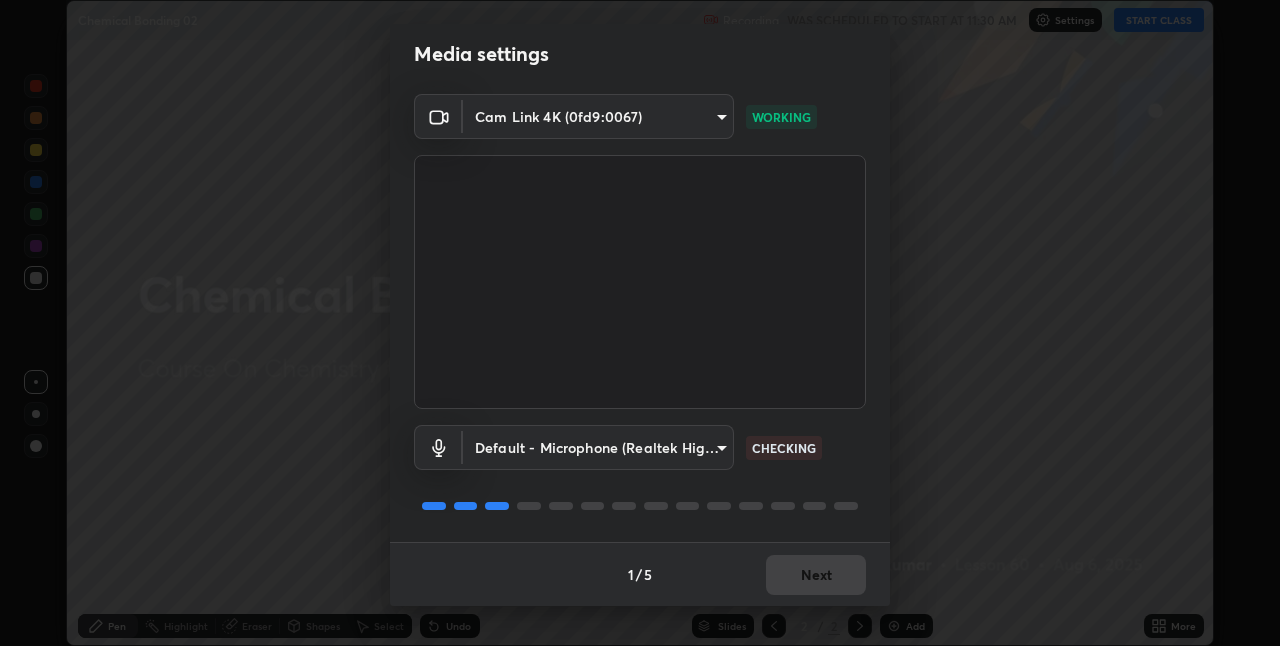 click on "1 / 5 Next" at bounding box center [640, 574] 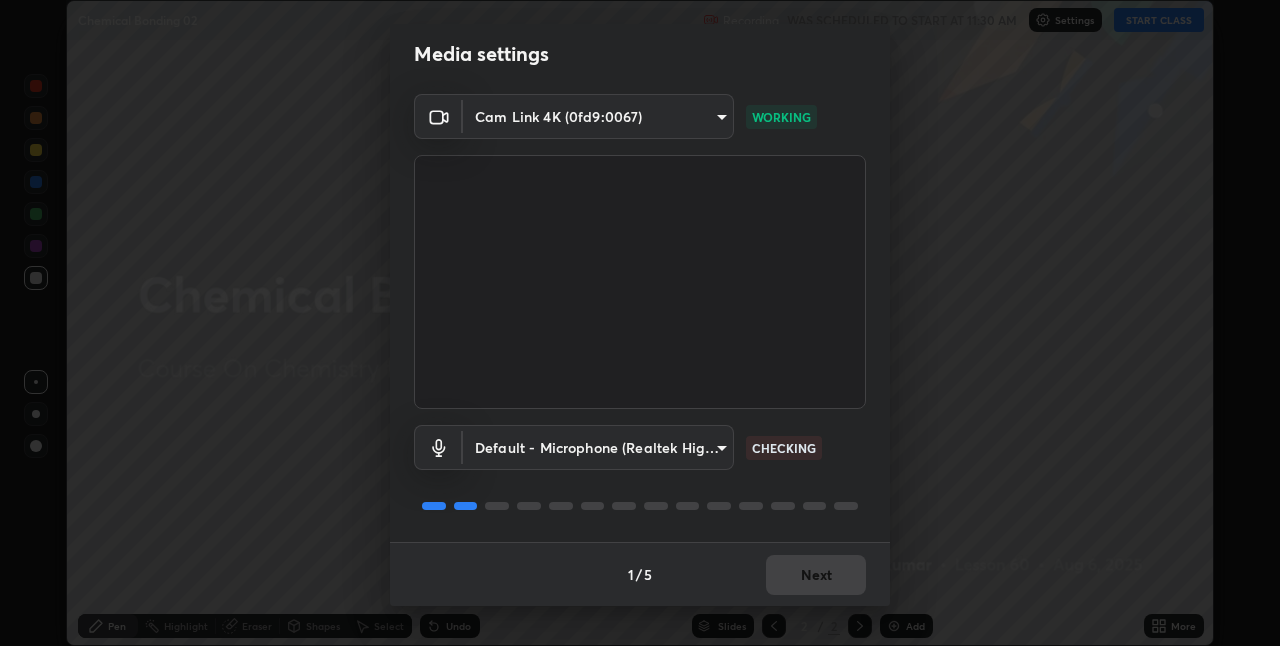 click on "1 / 5 Next" at bounding box center [640, 574] 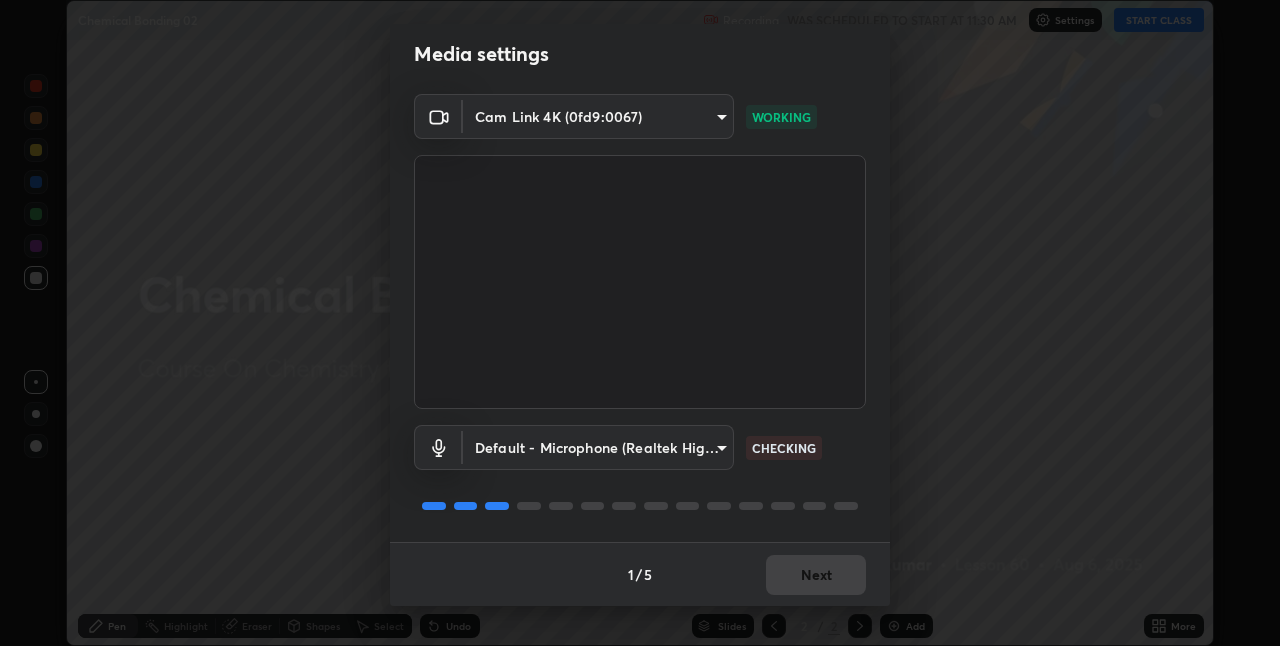 click on "1 / 5 Next" at bounding box center (640, 574) 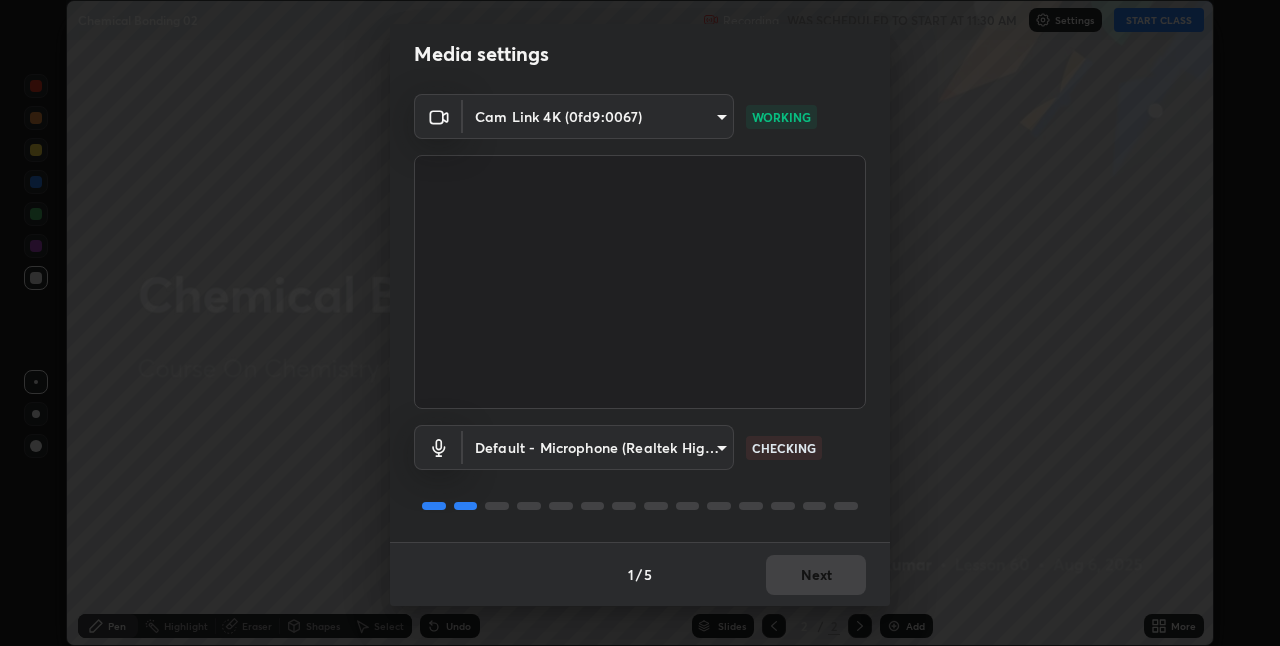 click on "1 / 5 Next" at bounding box center (640, 574) 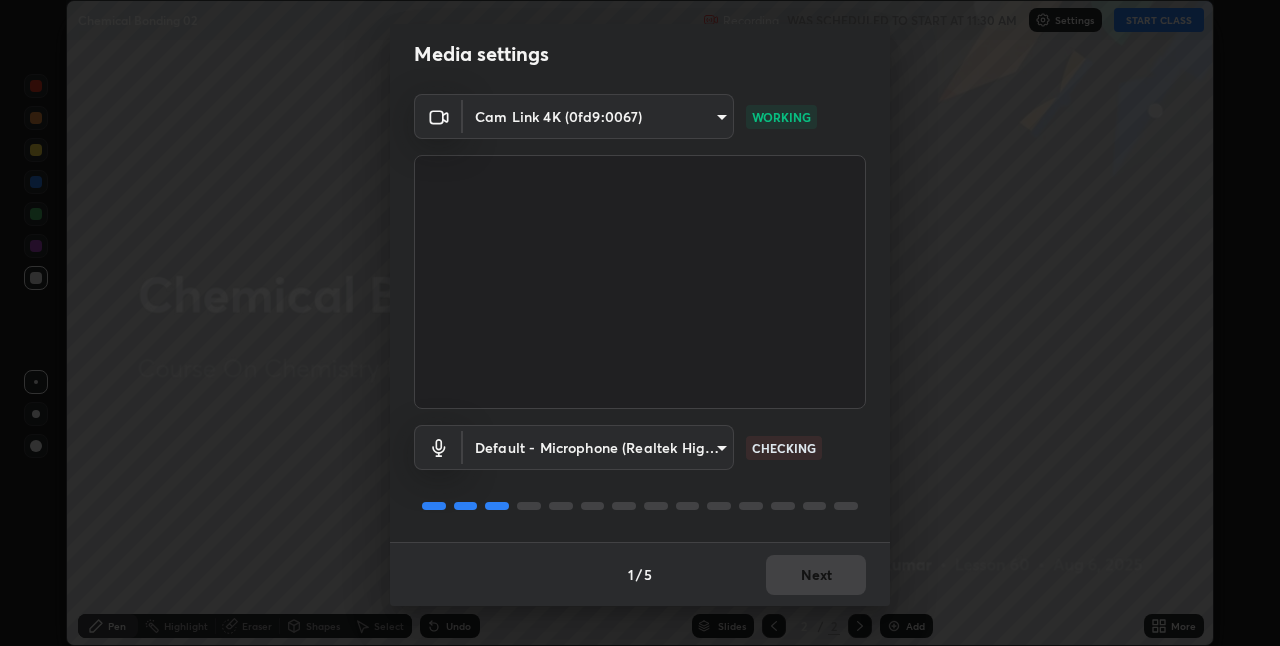 click on "1 / 5 Next" at bounding box center [640, 574] 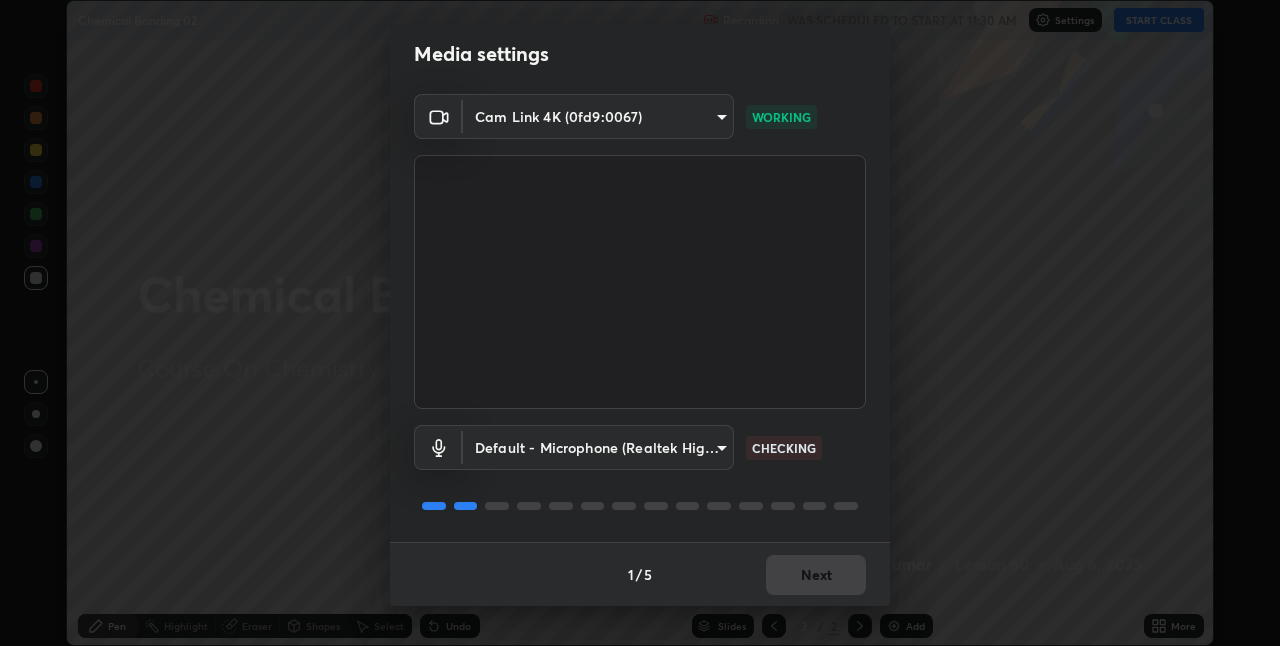 click on "1 / 5 Next" at bounding box center (640, 574) 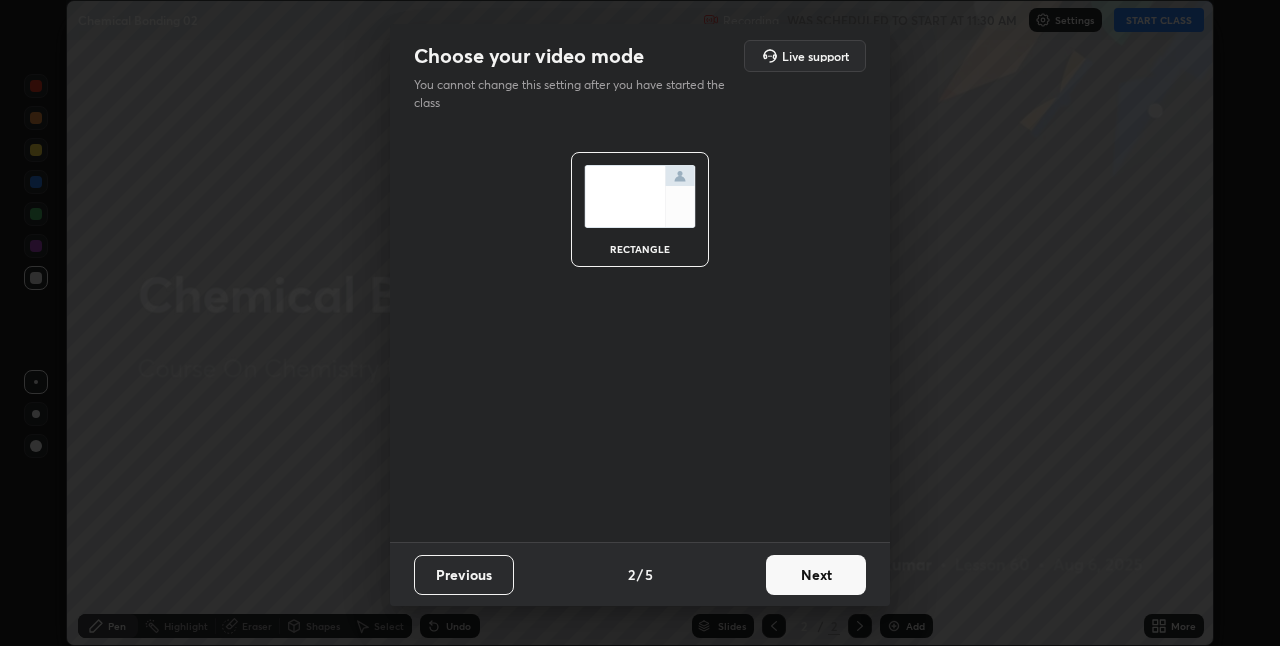 scroll, scrollTop: 0, scrollLeft: 0, axis: both 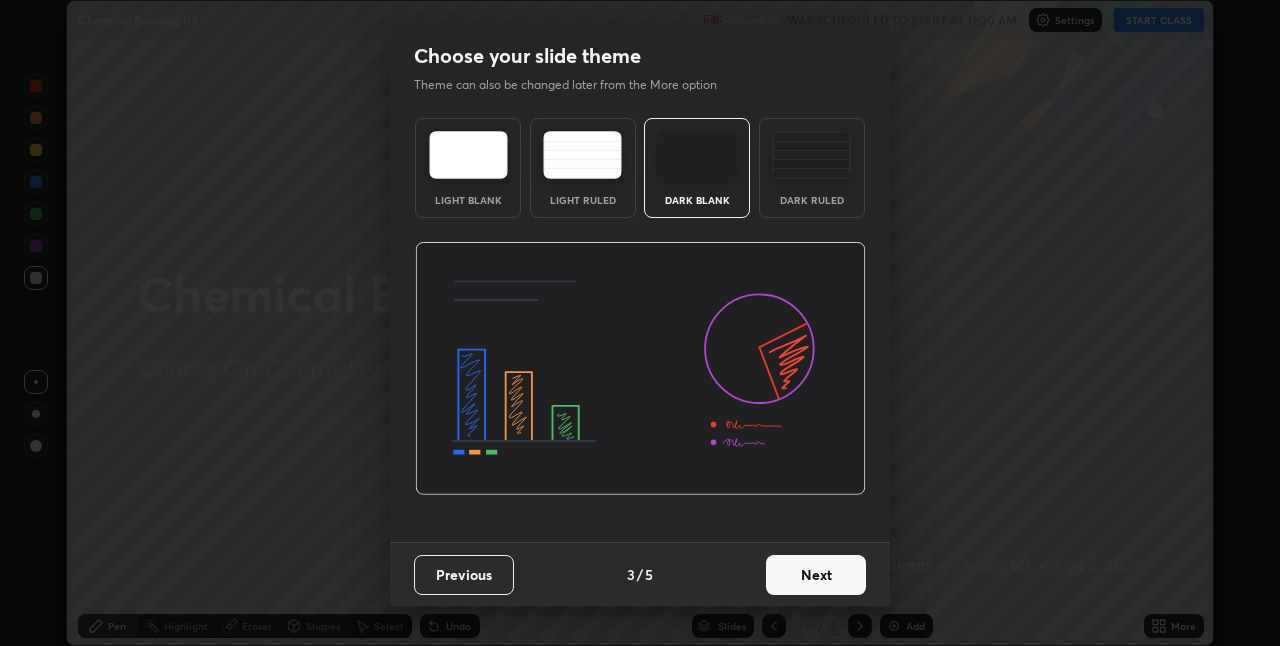 click on "Next" at bounding box center (816, 575) 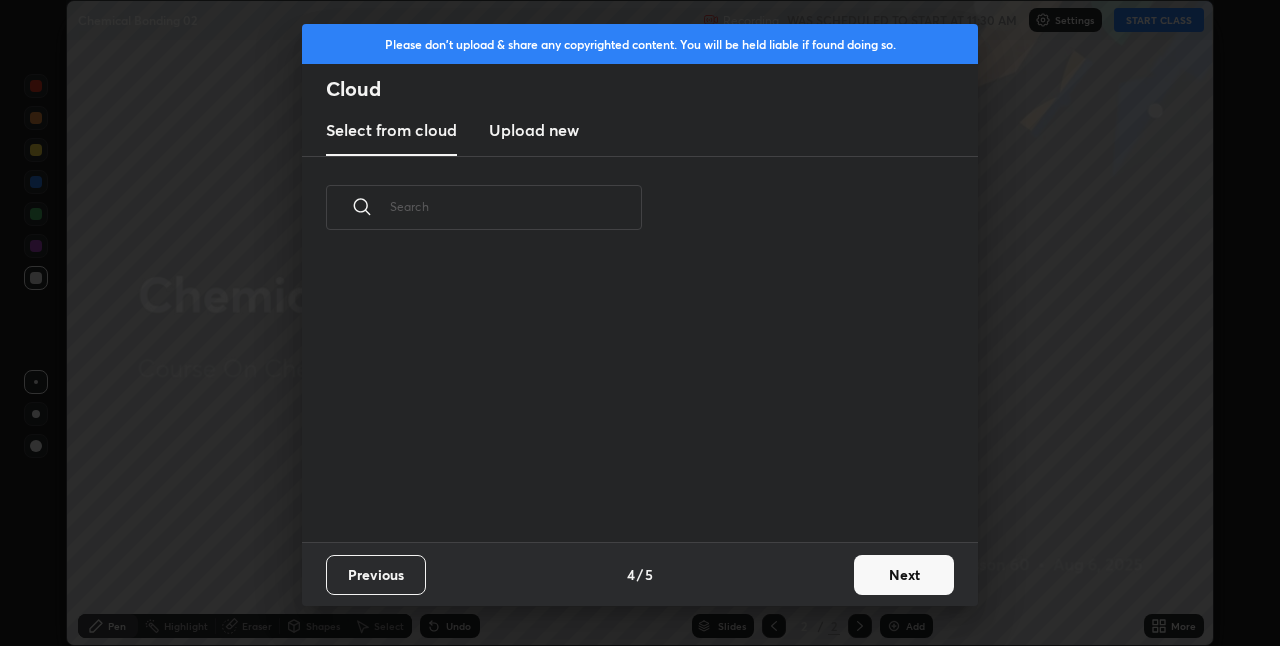 click on "Next" at bounding box center (904, 575) 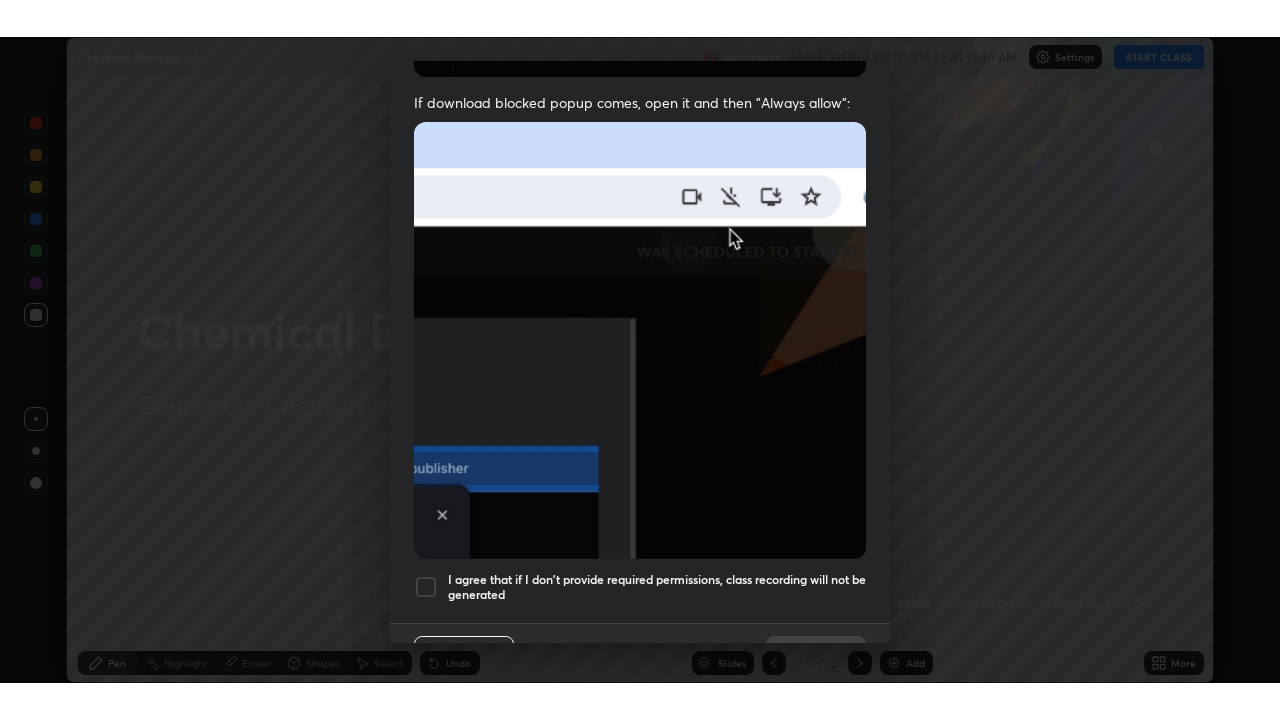 scroll, scrollTop: 418, scrollLeft: 0, axis: vertical 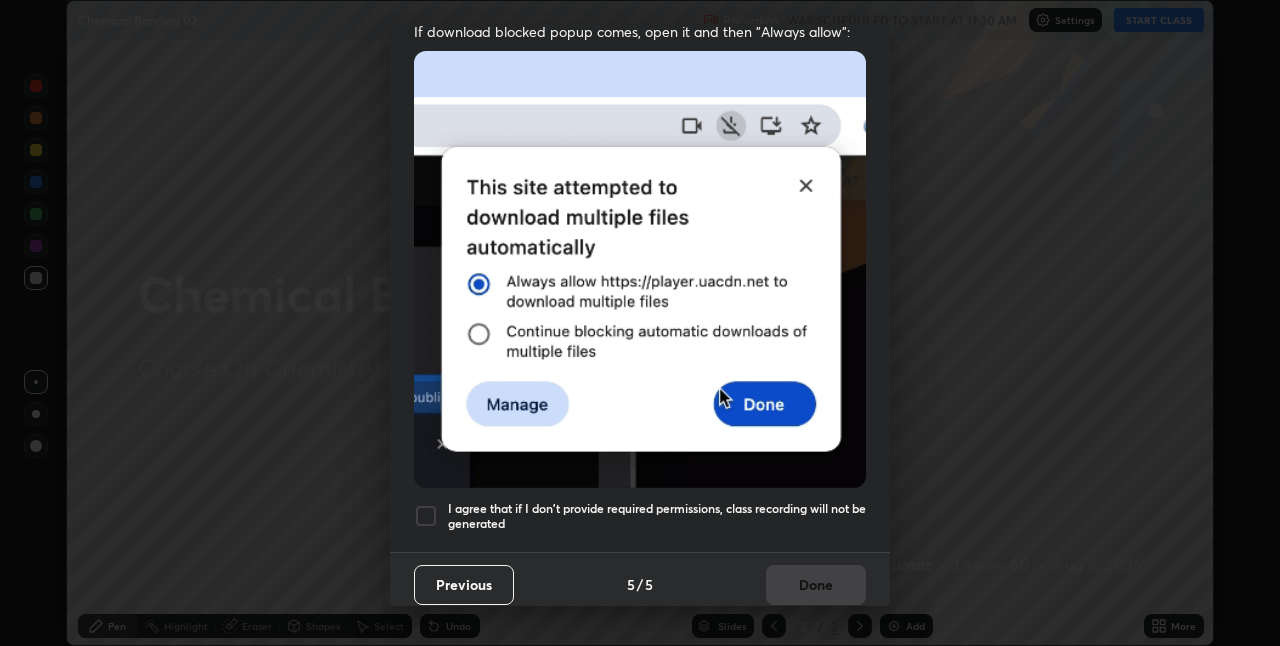 click at bounding box center [426, 516] 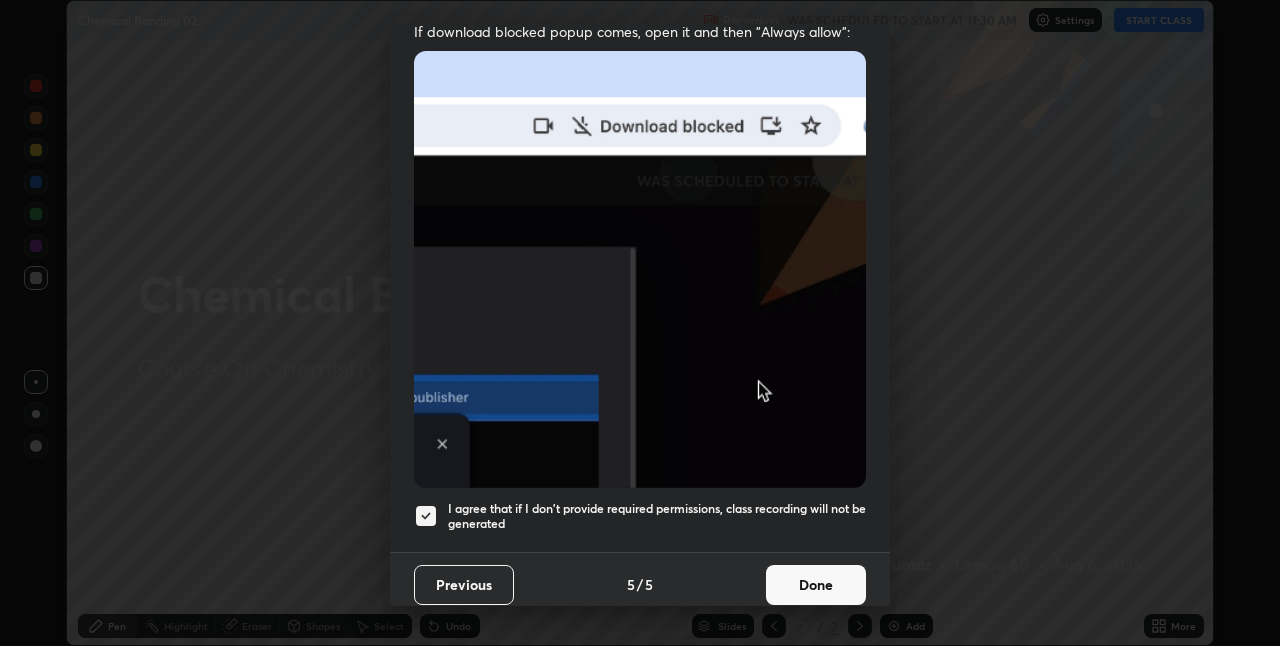 click on "Done" at bounding box center [816, 585] 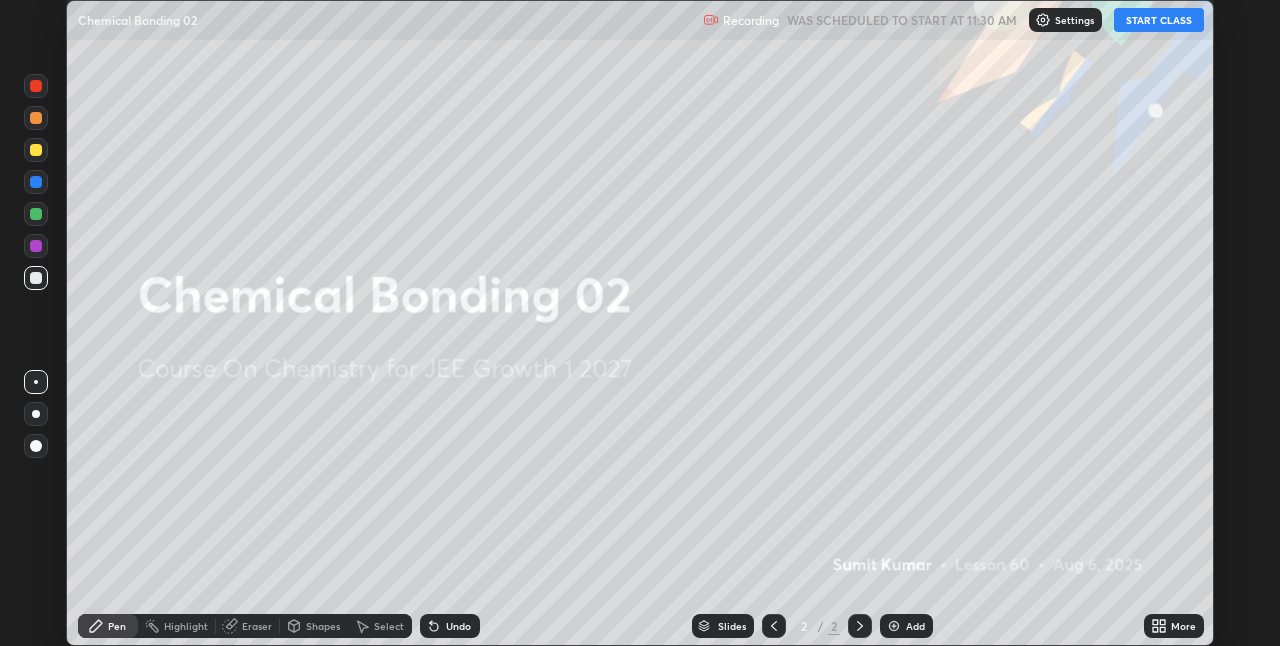 click at bounding box center [894, 626] 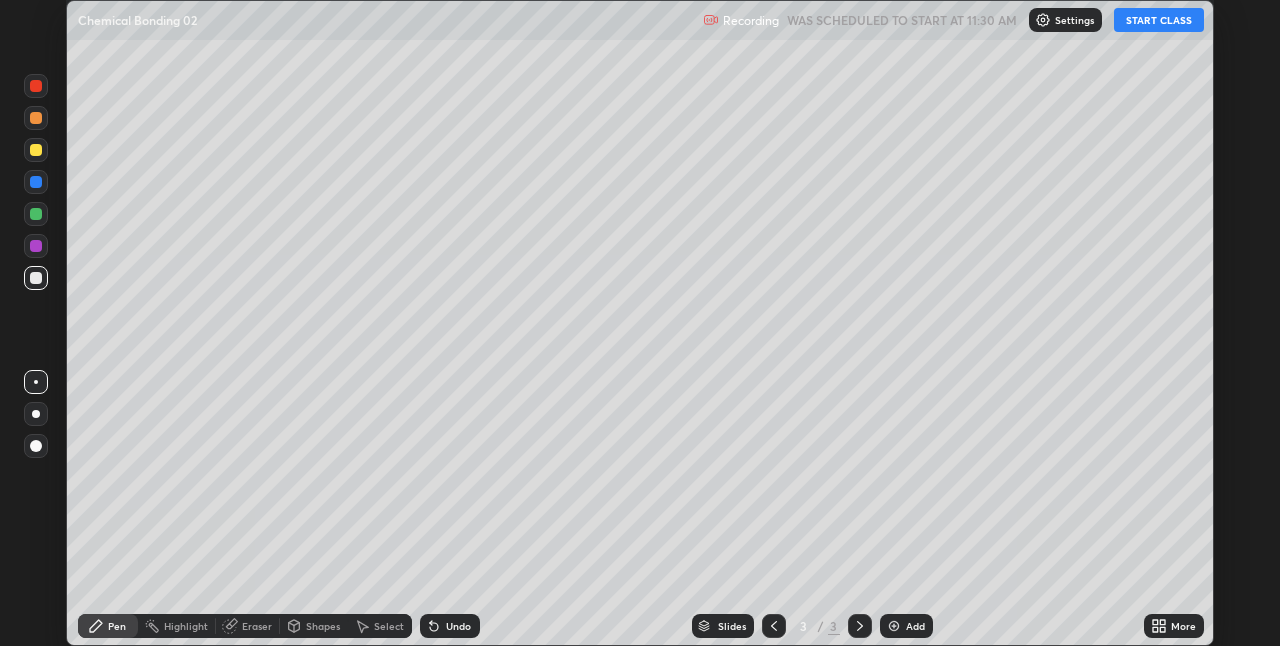 click on "START CLASS" at bounding box center [1159, 20] 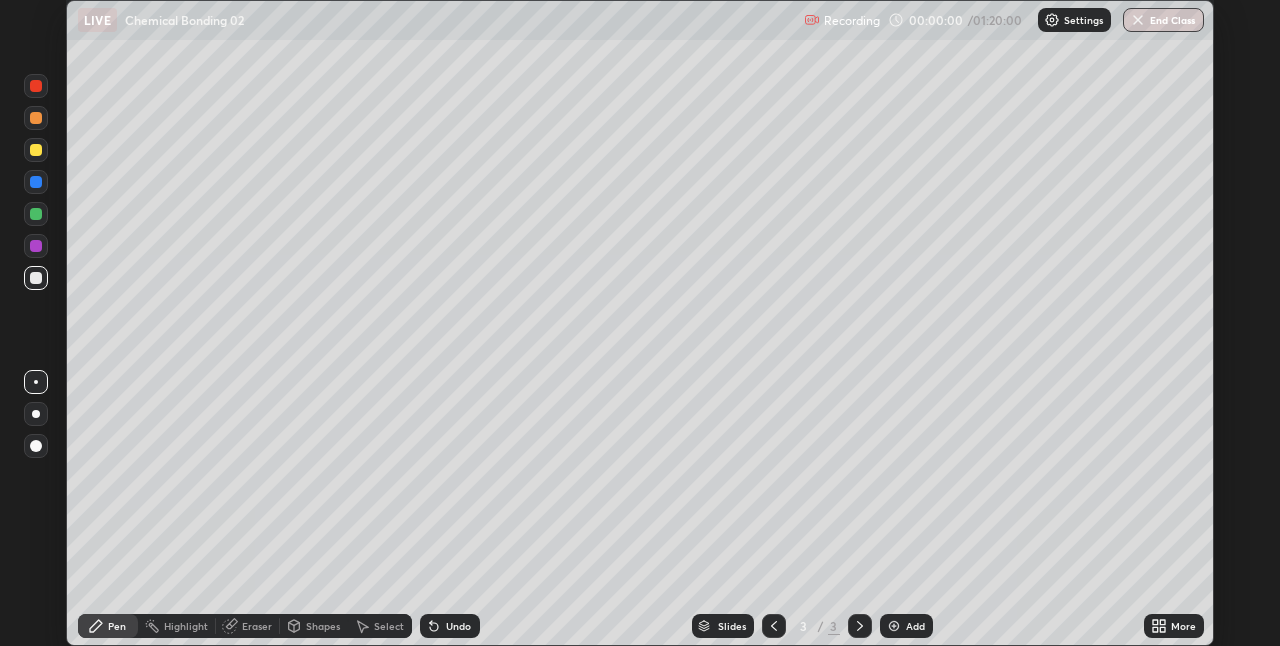 click 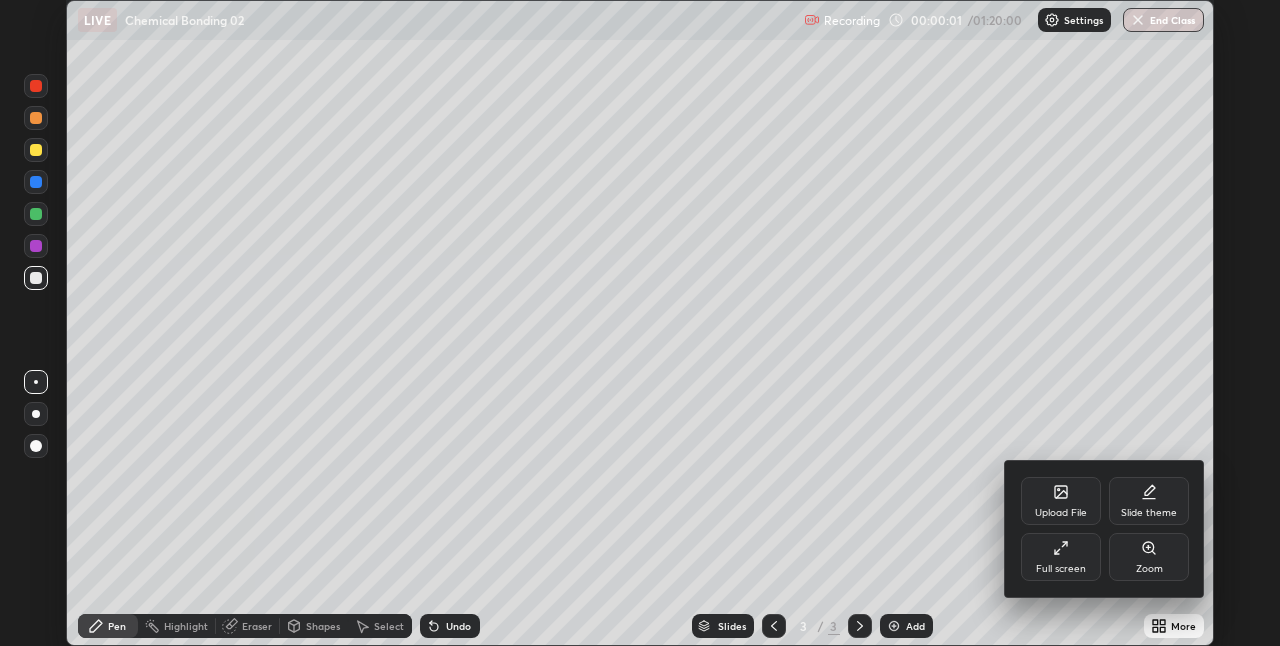 click on "Full screen" at bounding box center [1061, 557] 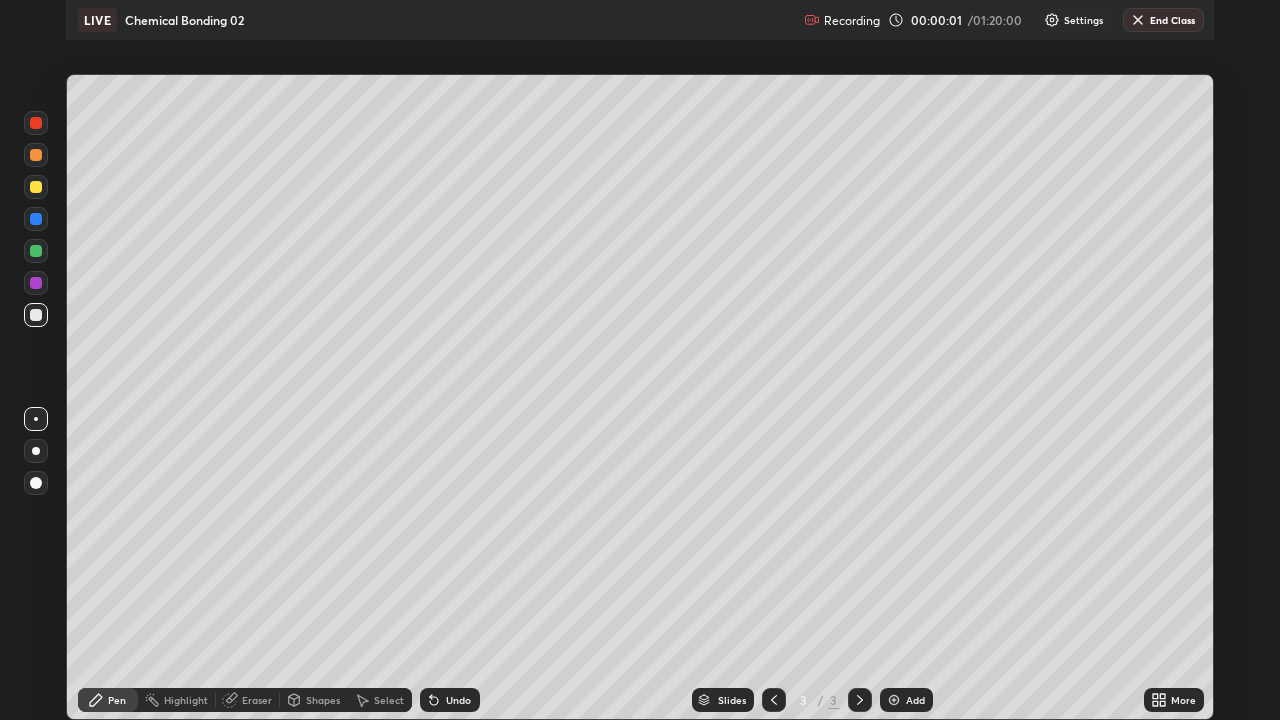 scroll, scrollTop: 99280, scrollLeft: 98720, axis: both 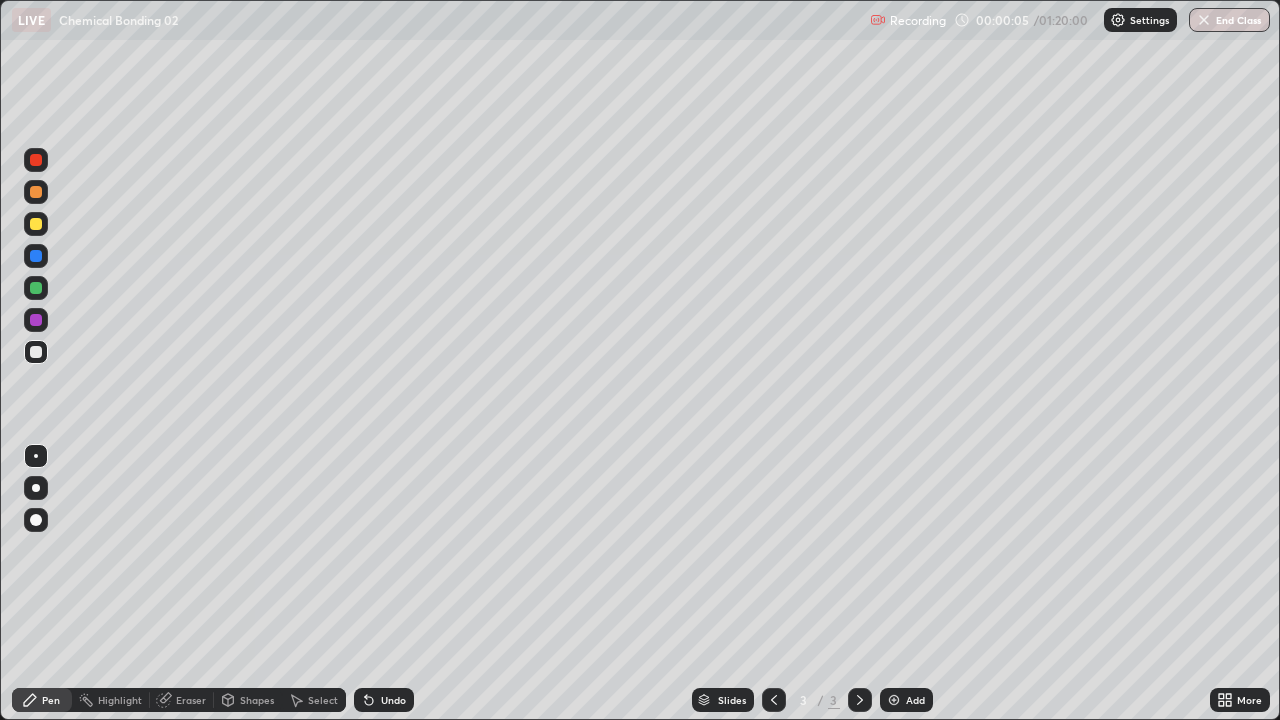 click at bounding box center [36, 160] 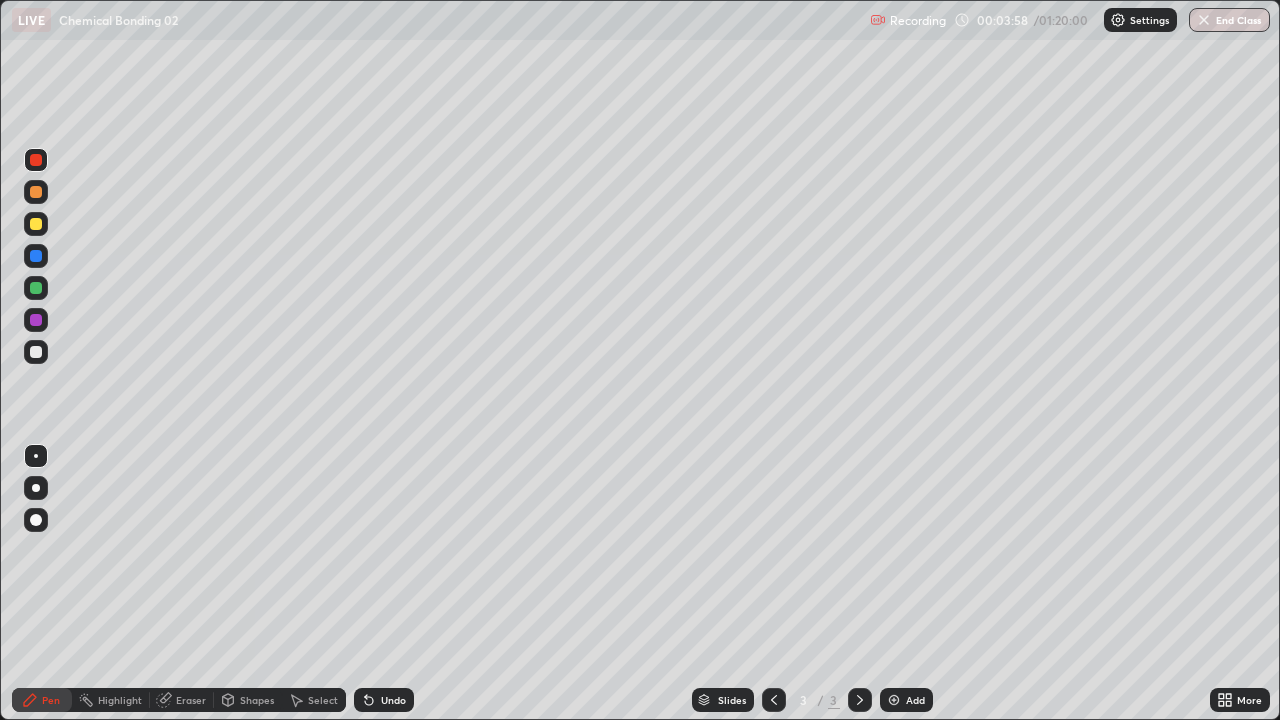 click on "Add" at bounding box center [906, 700] 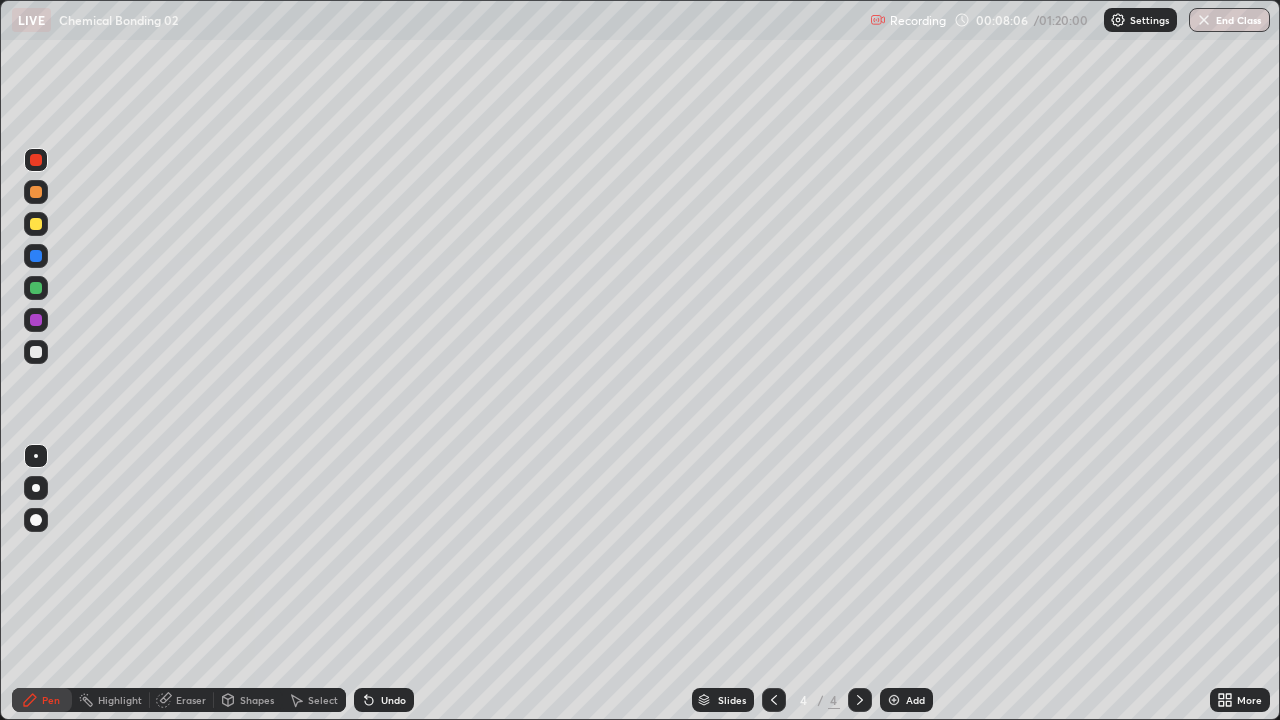 click at bounding box center [894, 700] 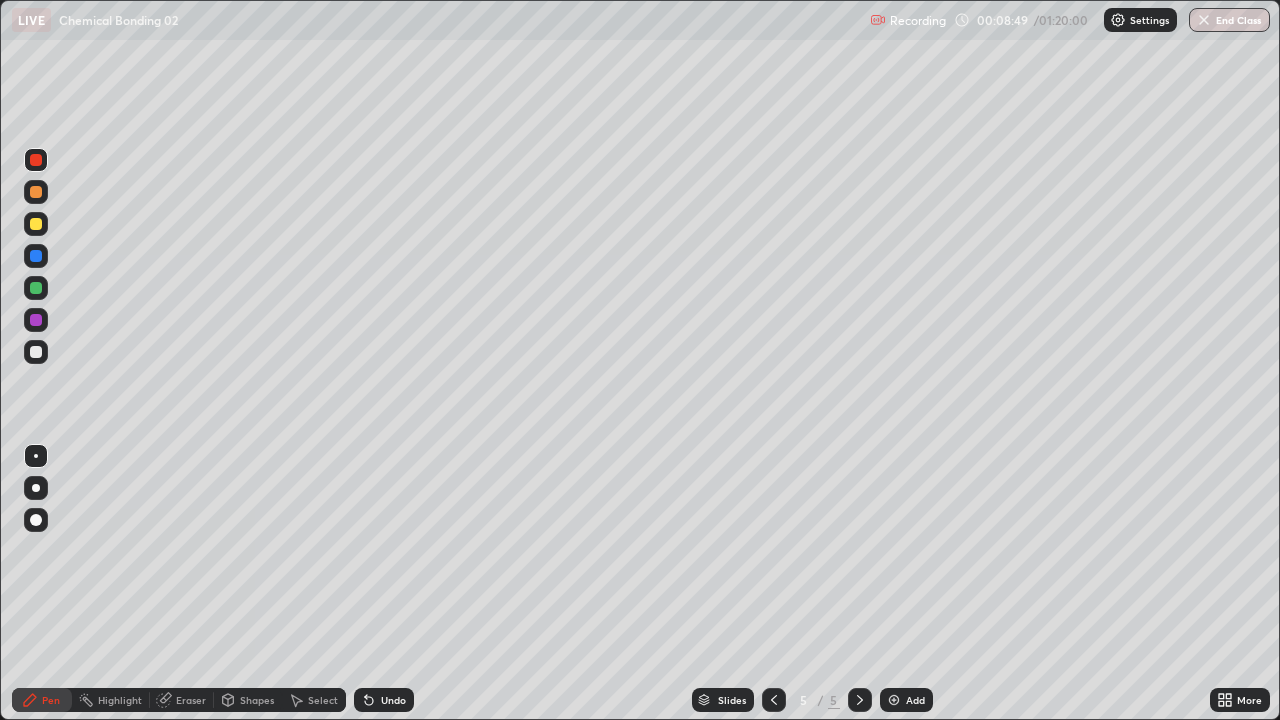 click at bounding box center [36, 320] 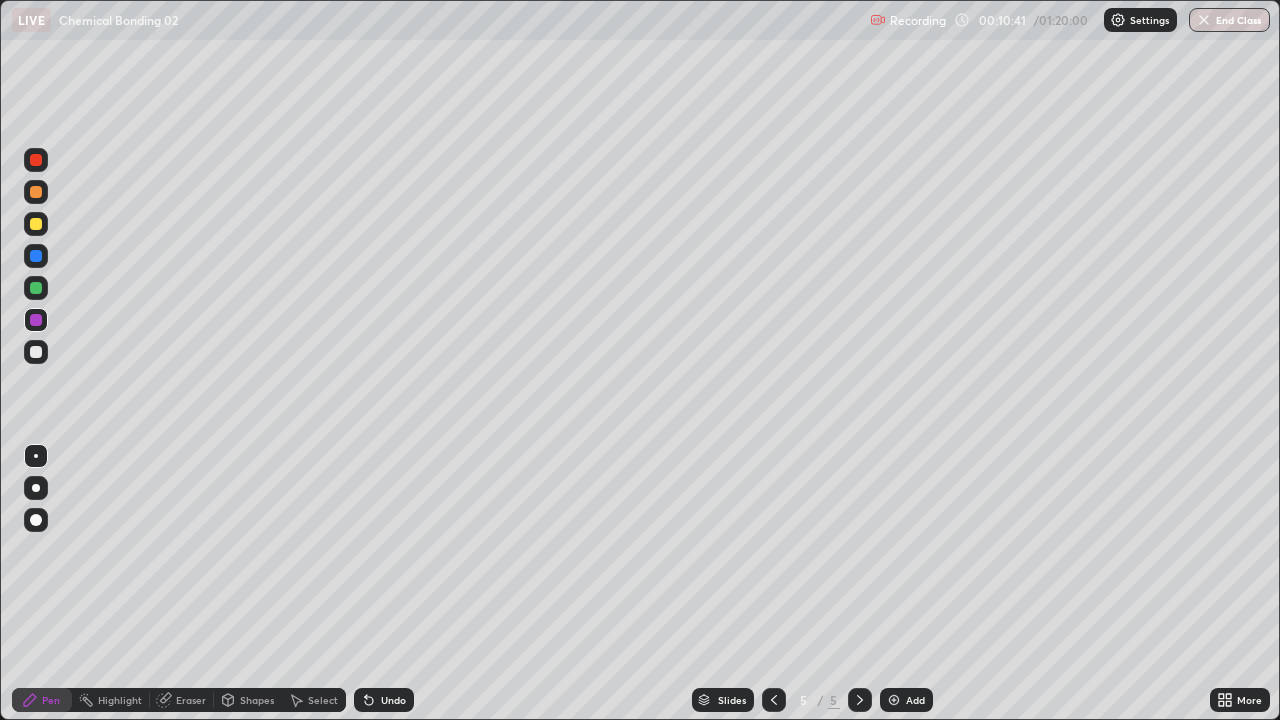 click at bounding box center (36, 288) 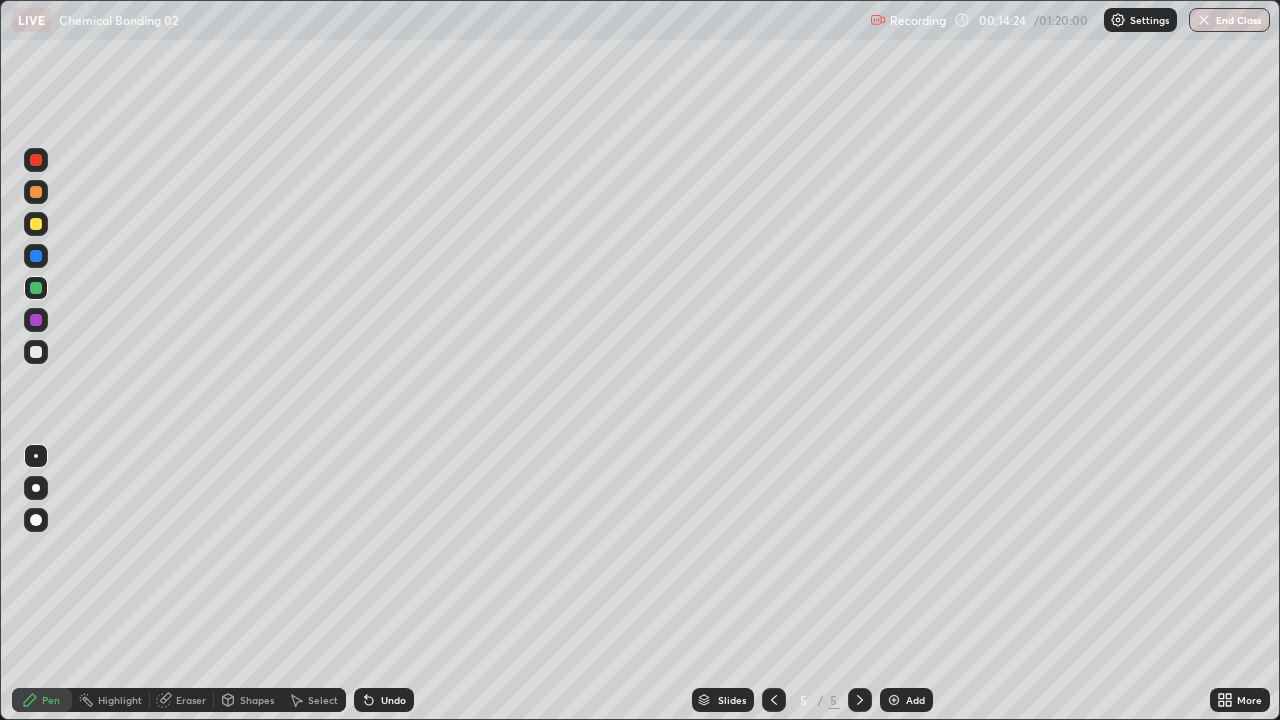 click at bounding box center (894, 700) 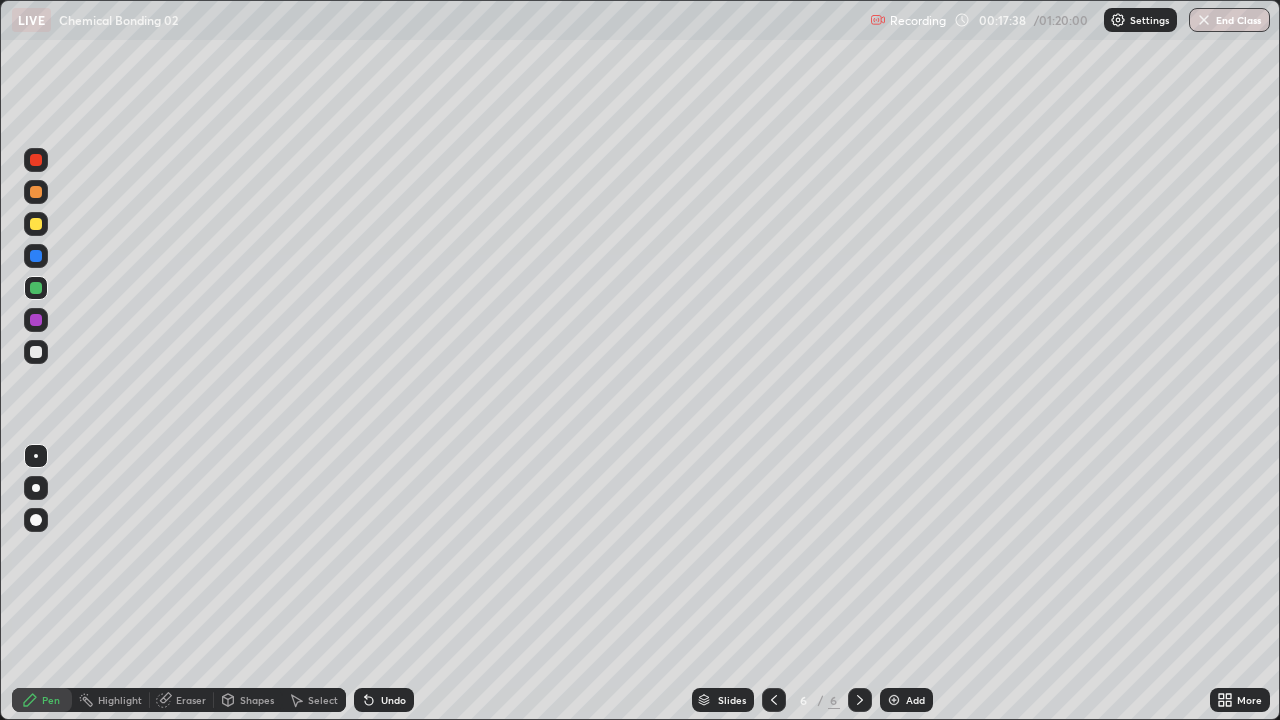 click at bounding box center [36, 352] 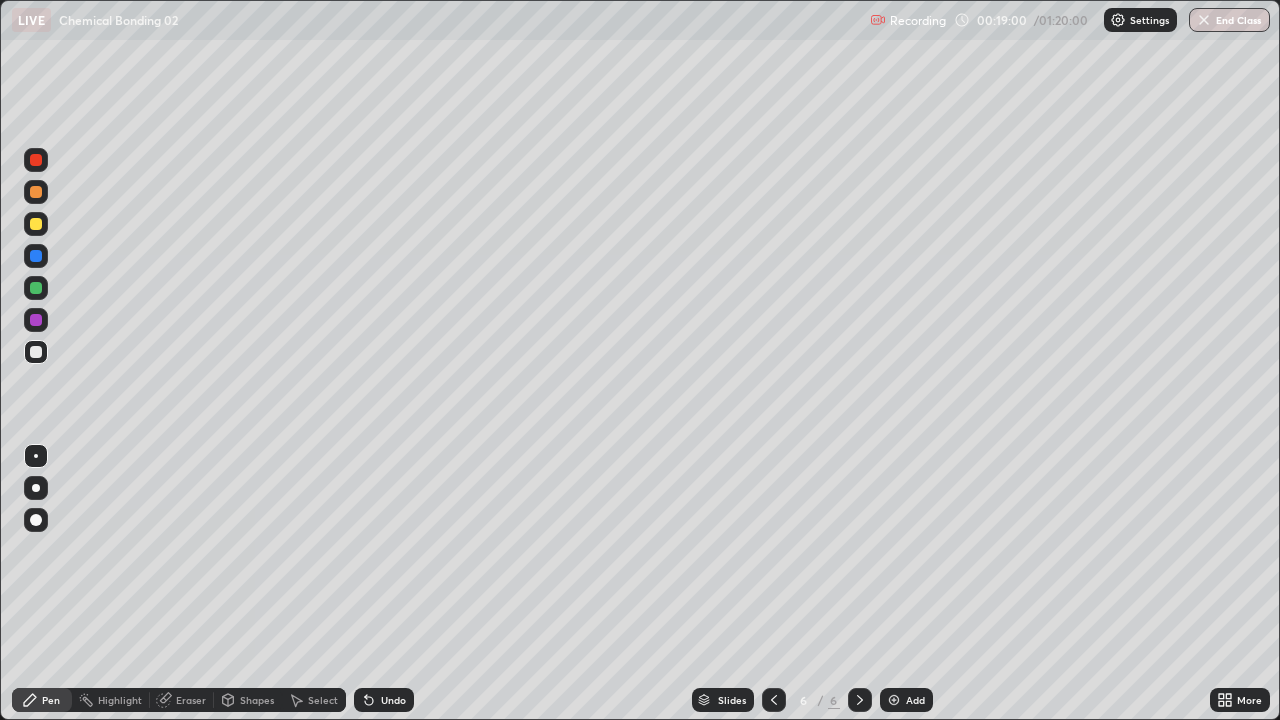 click at bounding box center [36, 320] 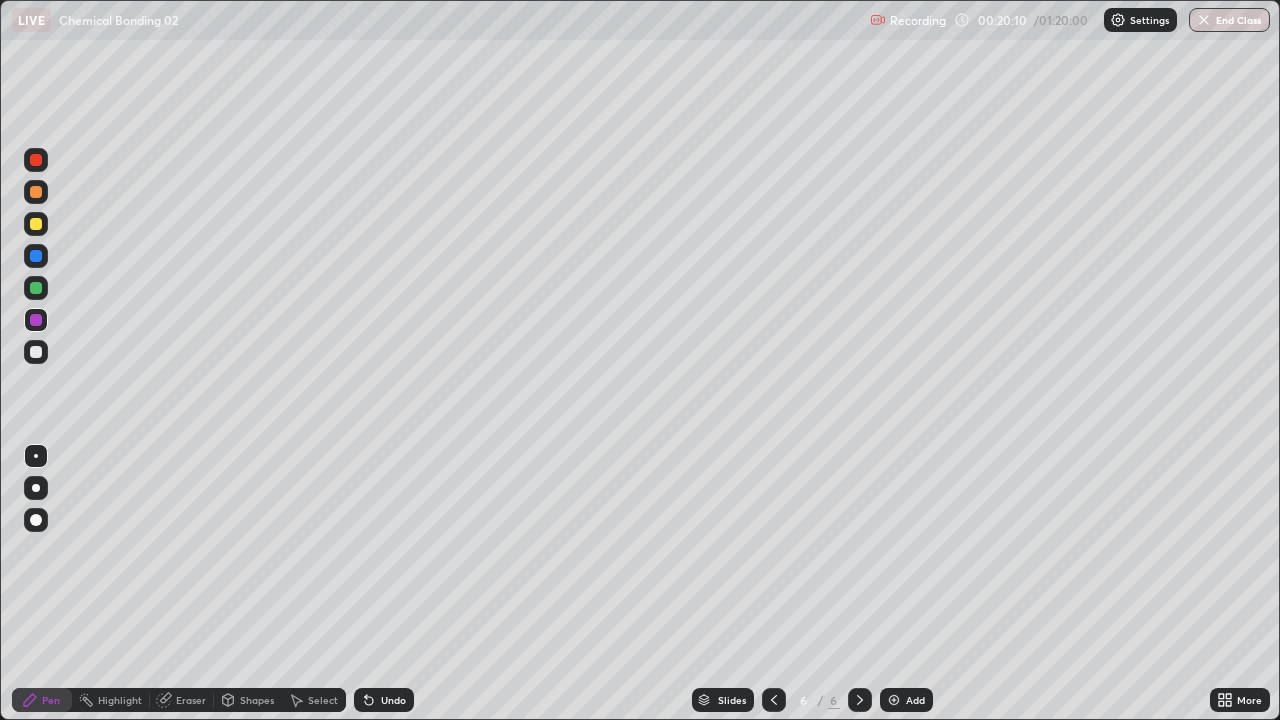 click 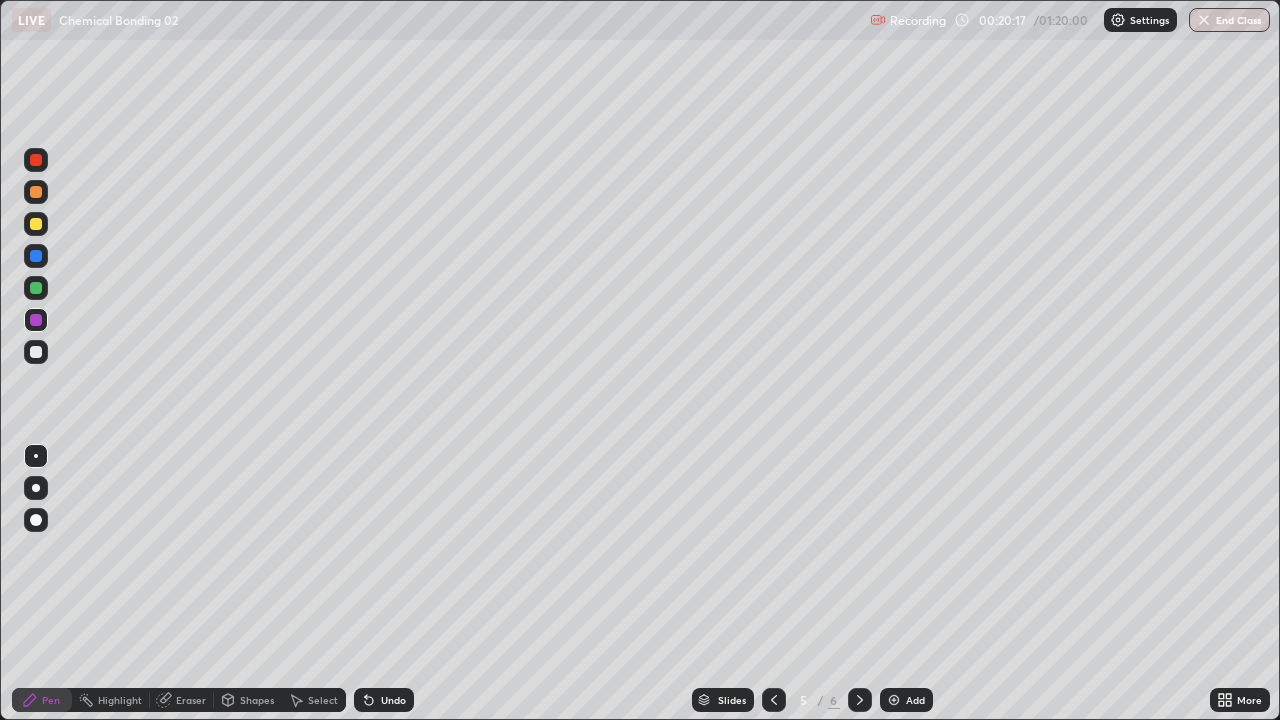 click 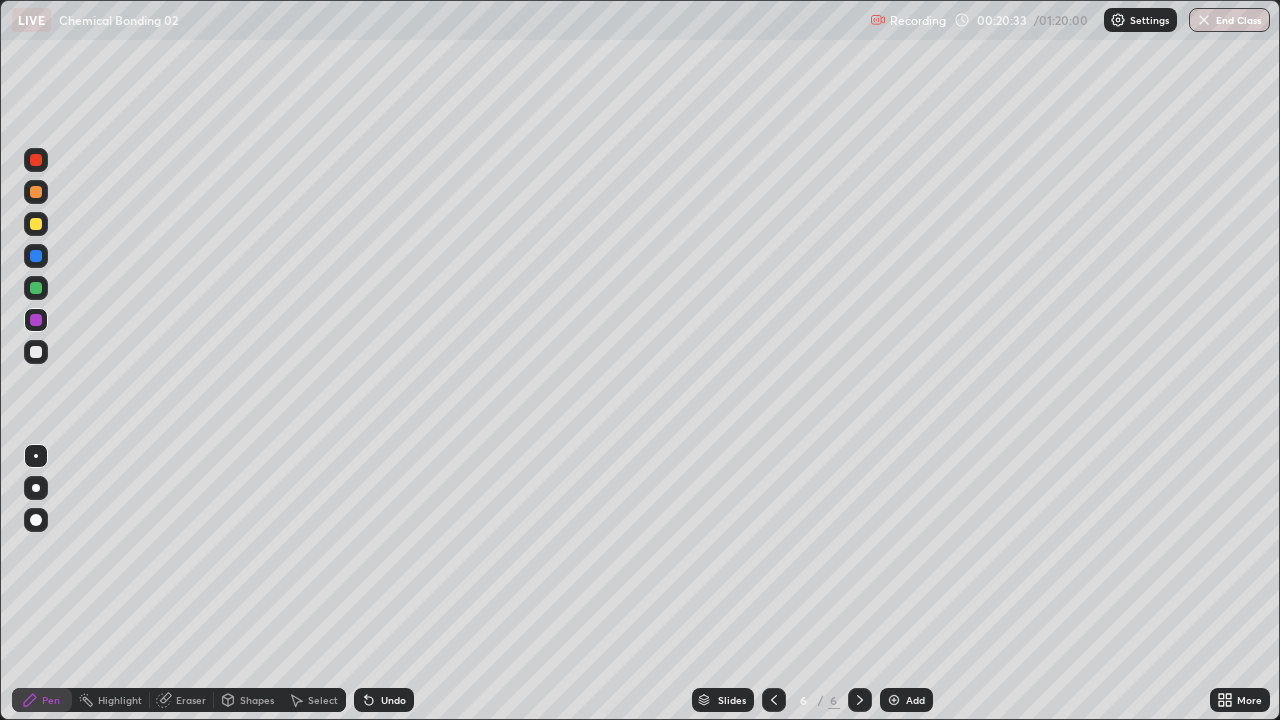 click at bounding box center [36, 224] 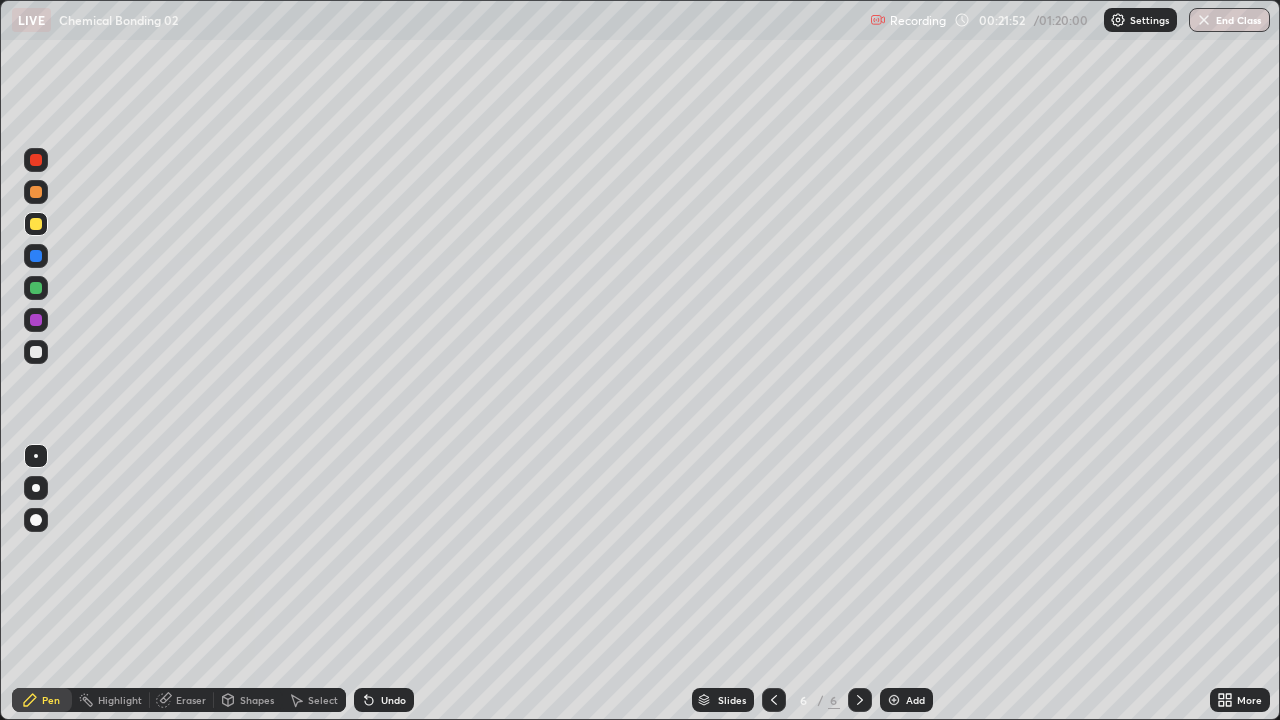 click at bounding box center (894, 700) 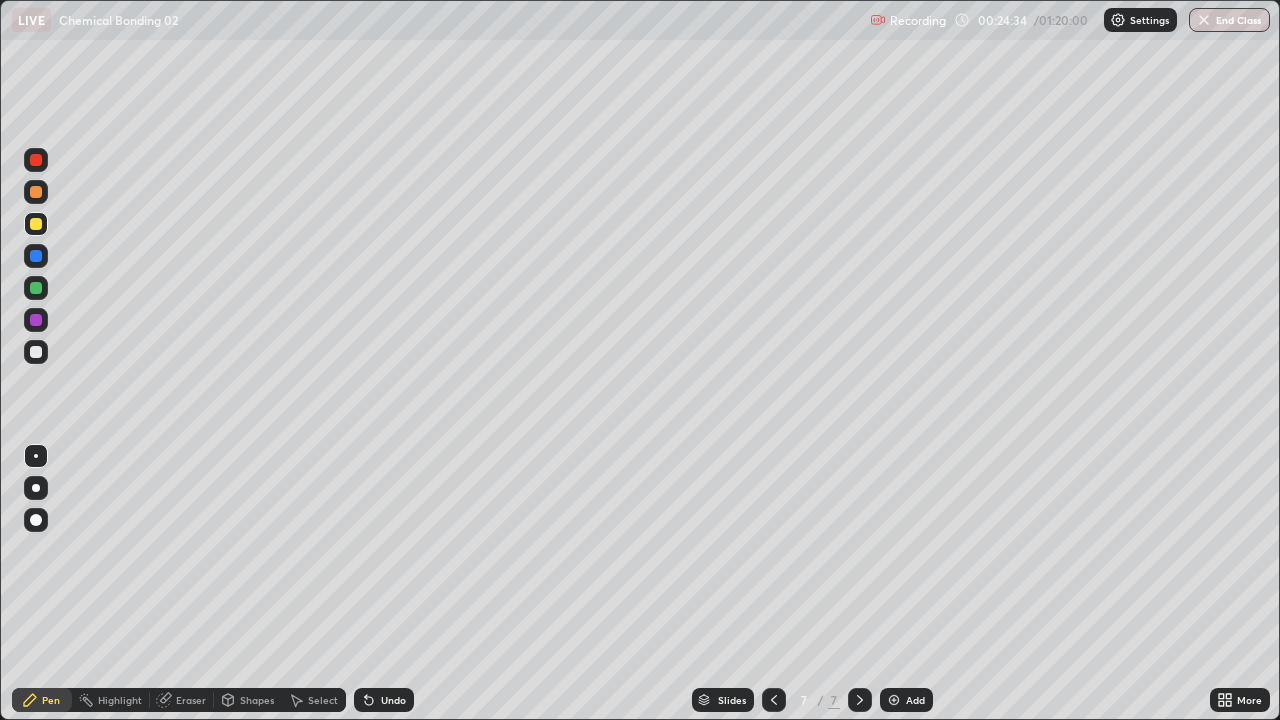 click at bounding box center (36, 160) 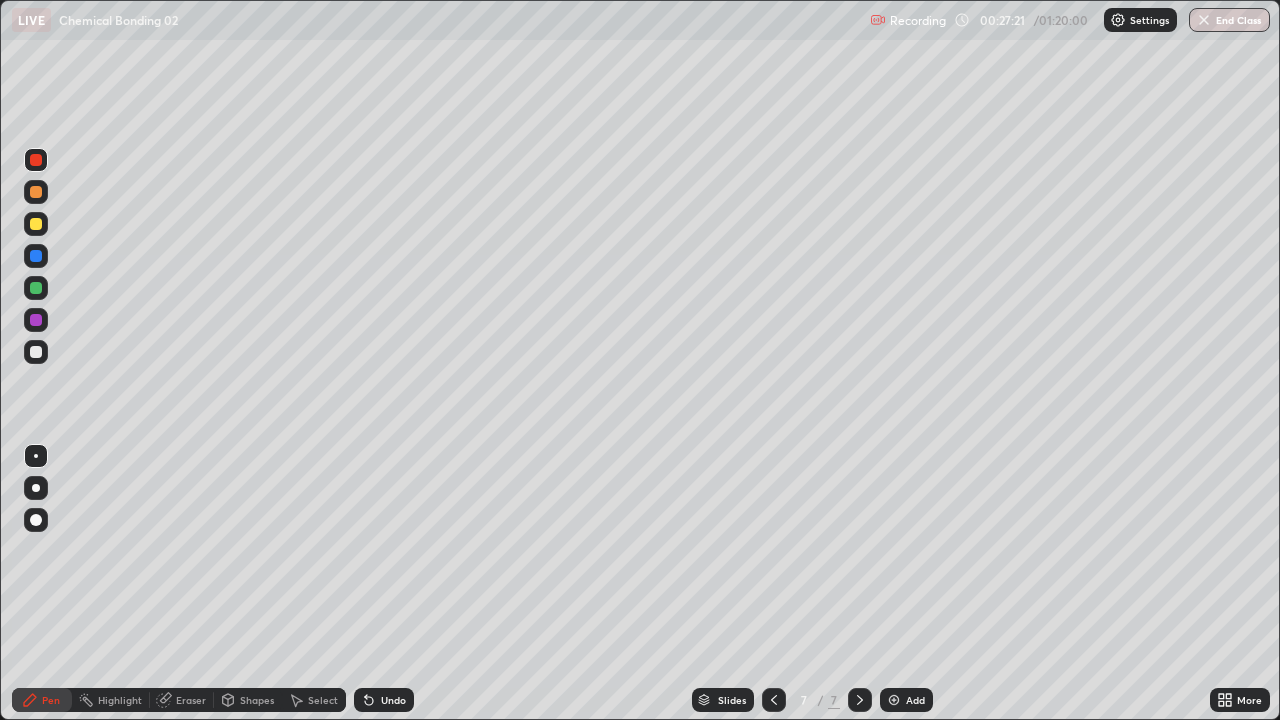 click 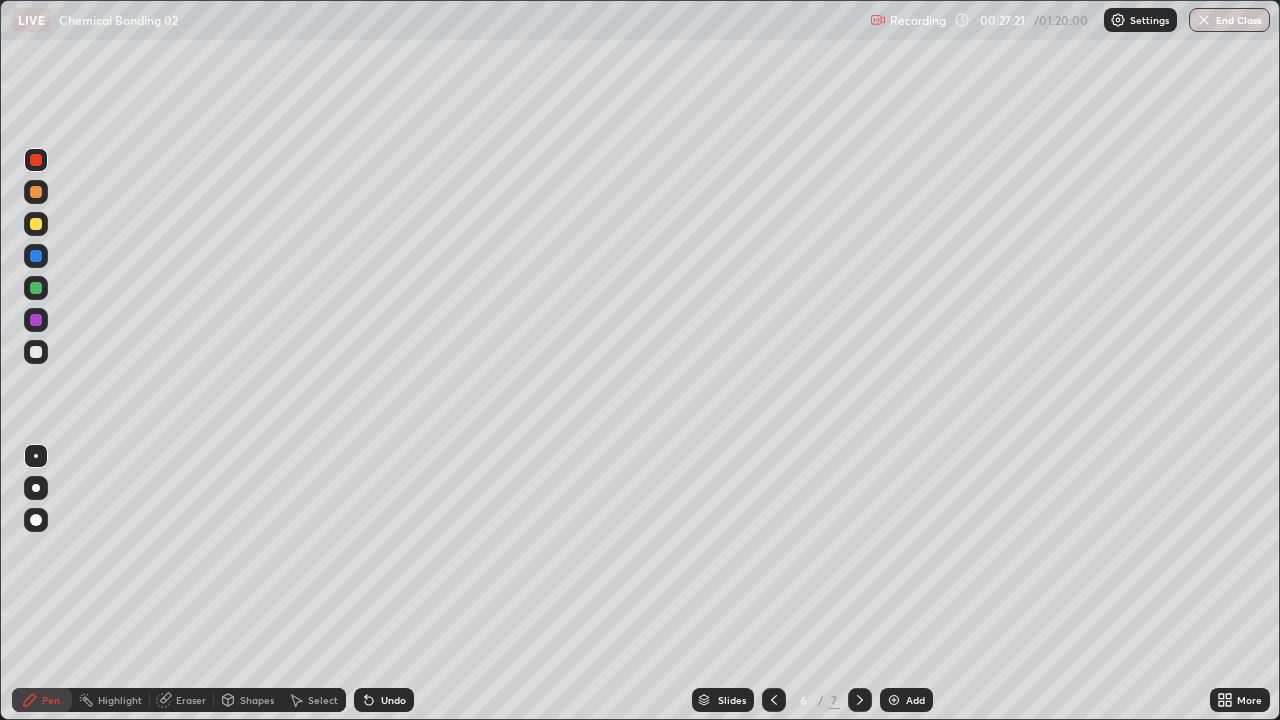 click 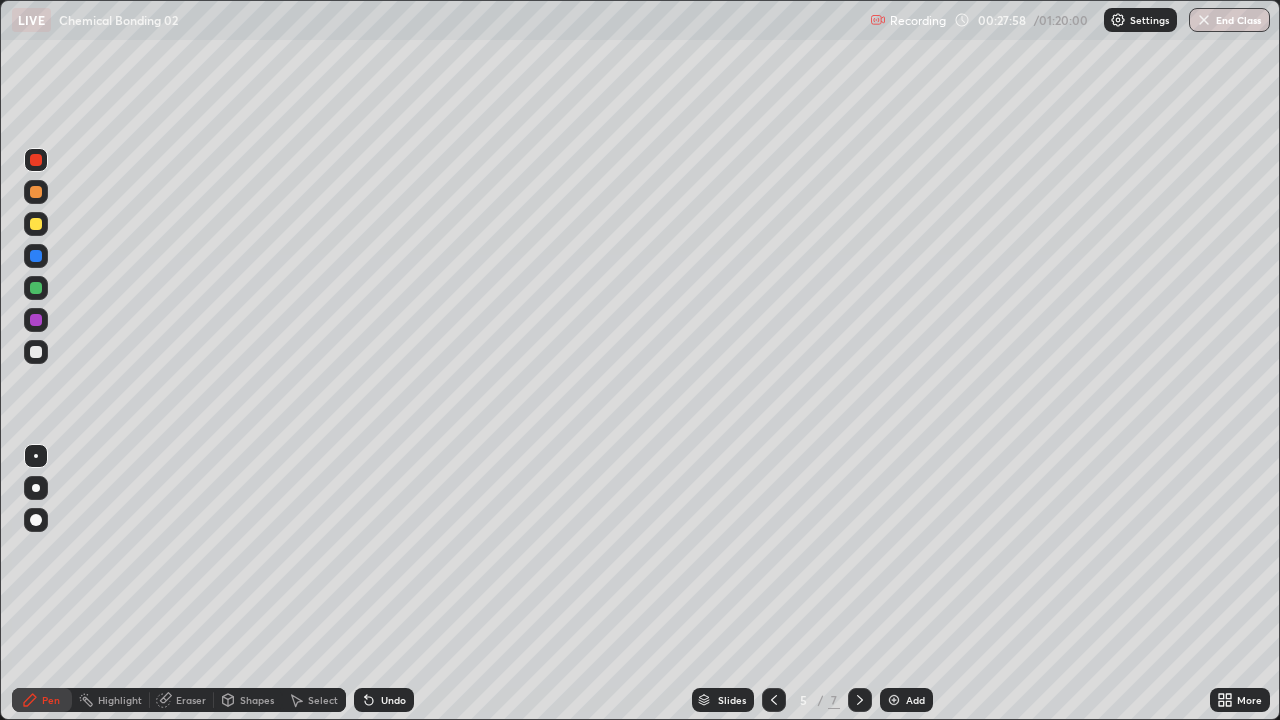 click at bounding box center [860, 700] 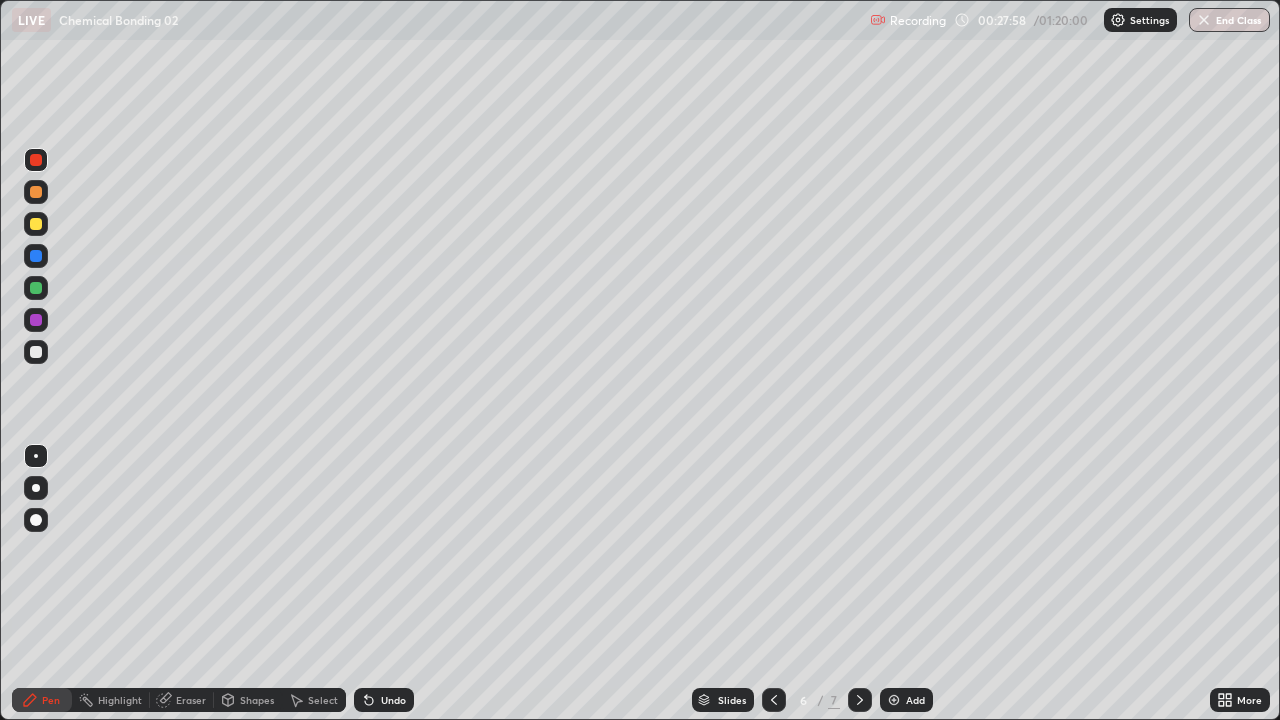 click 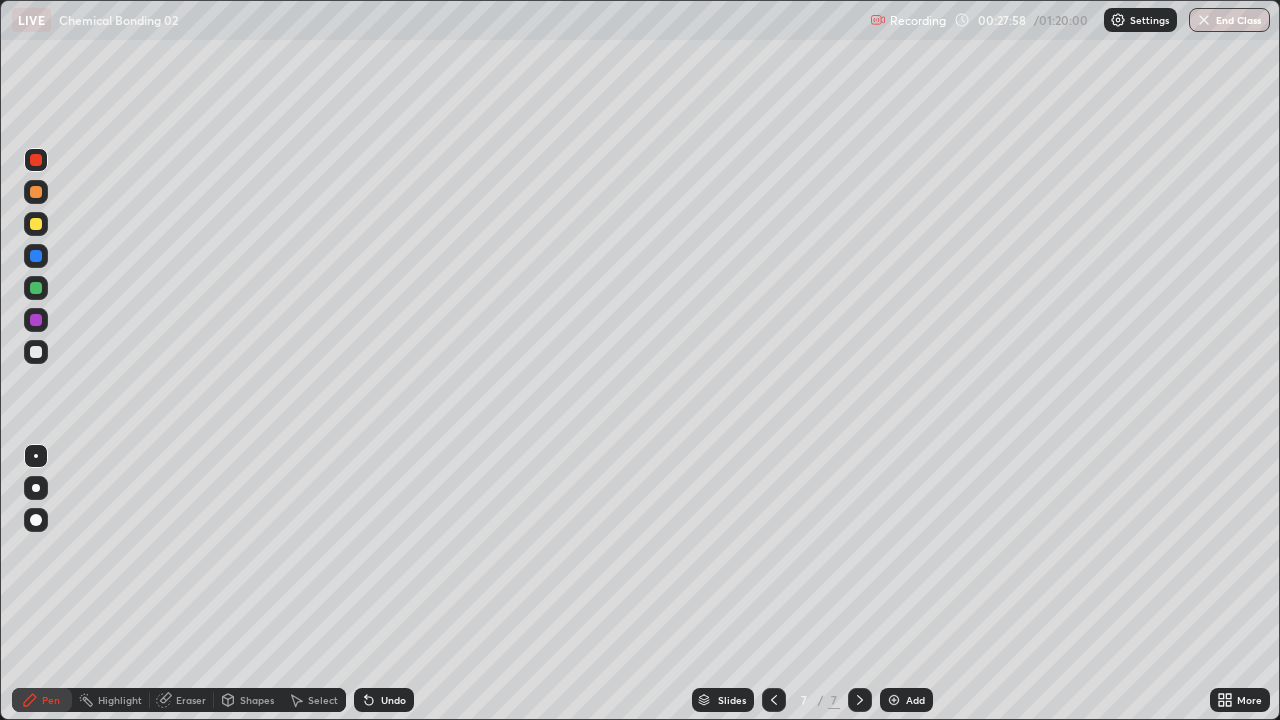 click 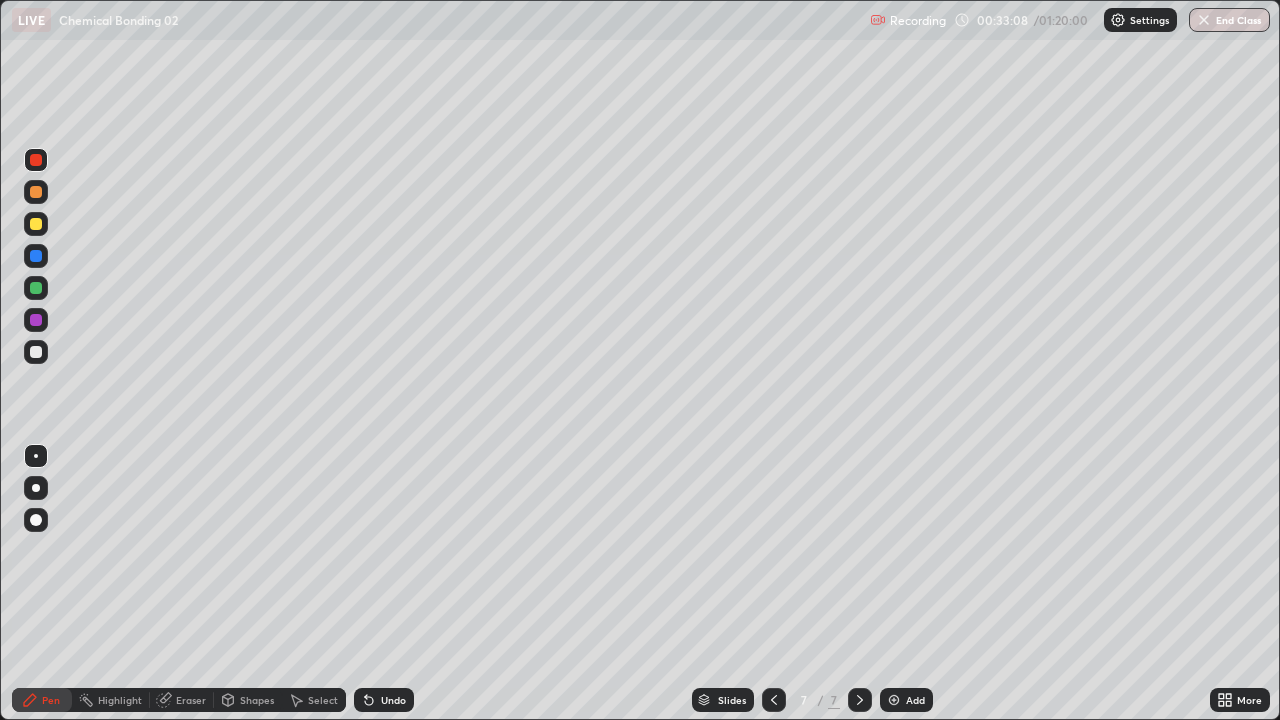 click at bounding box center [36, 352] 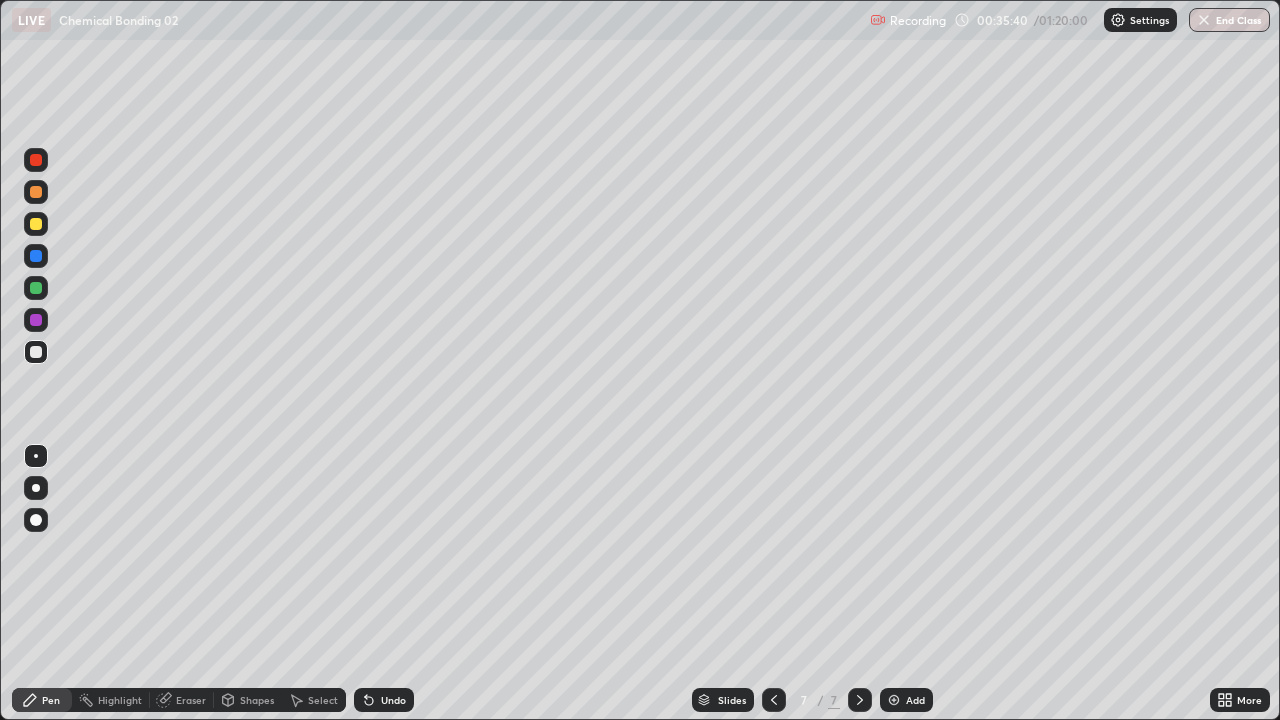 click 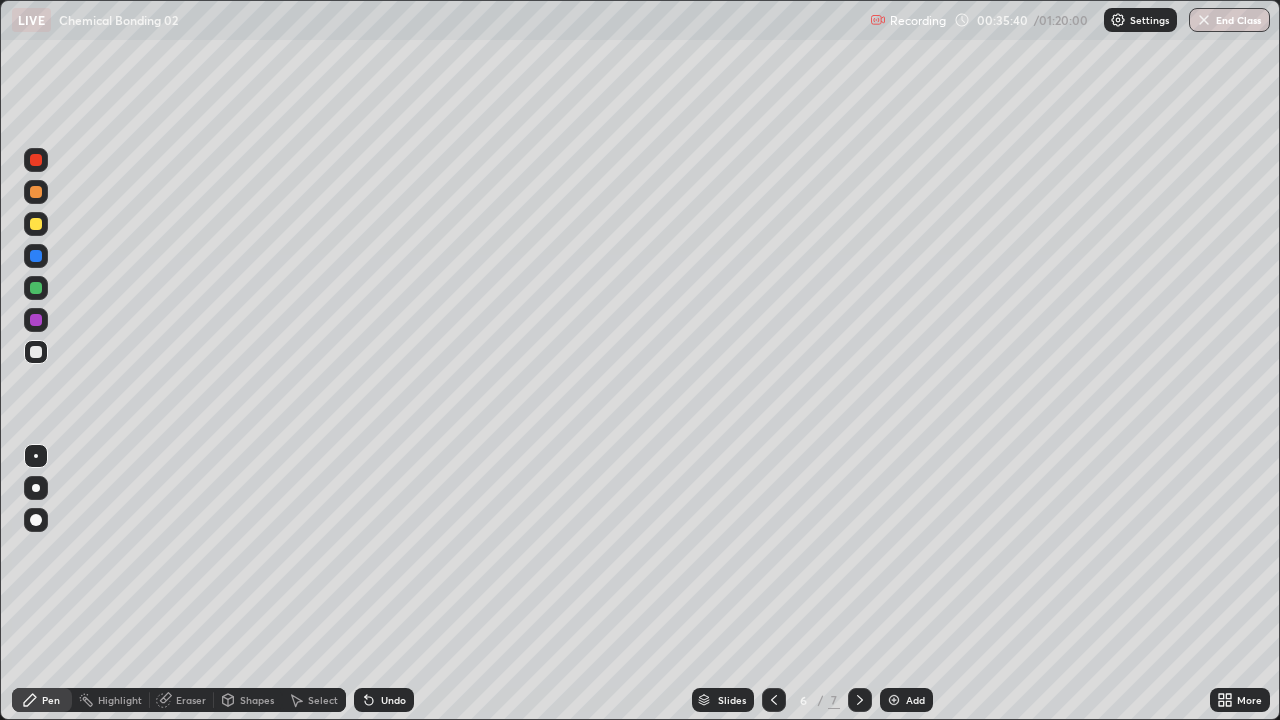 click 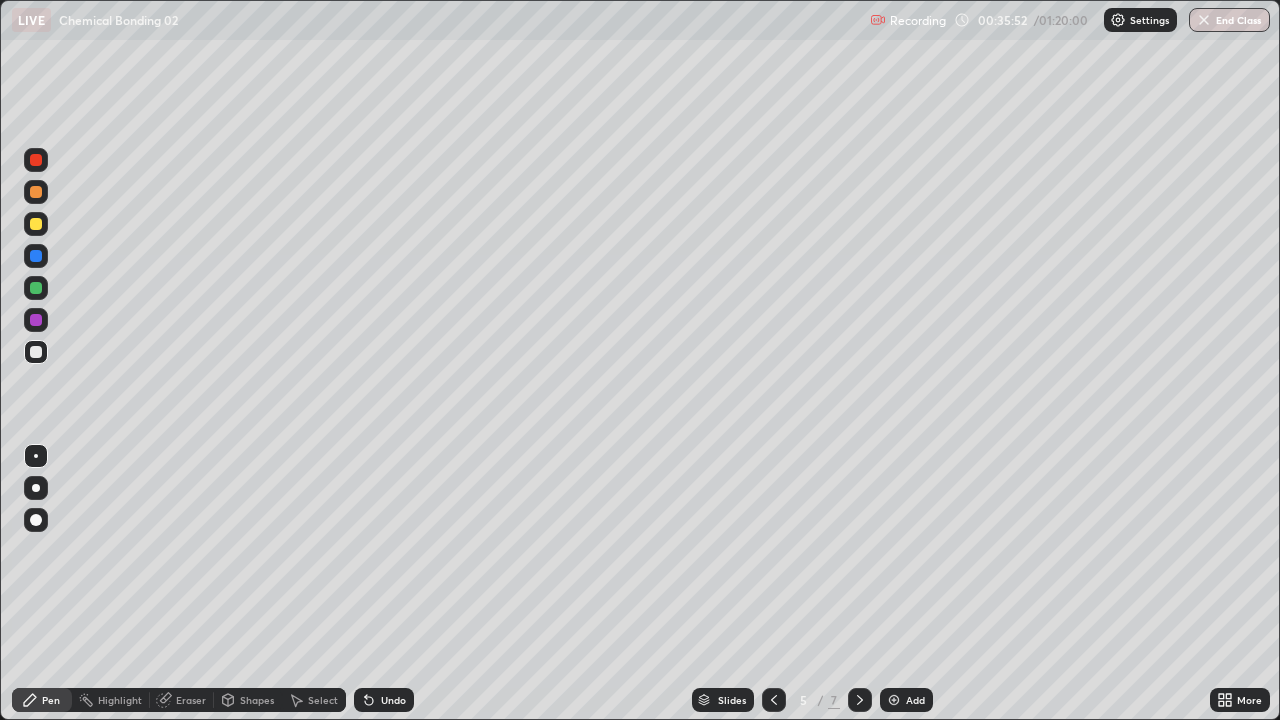click 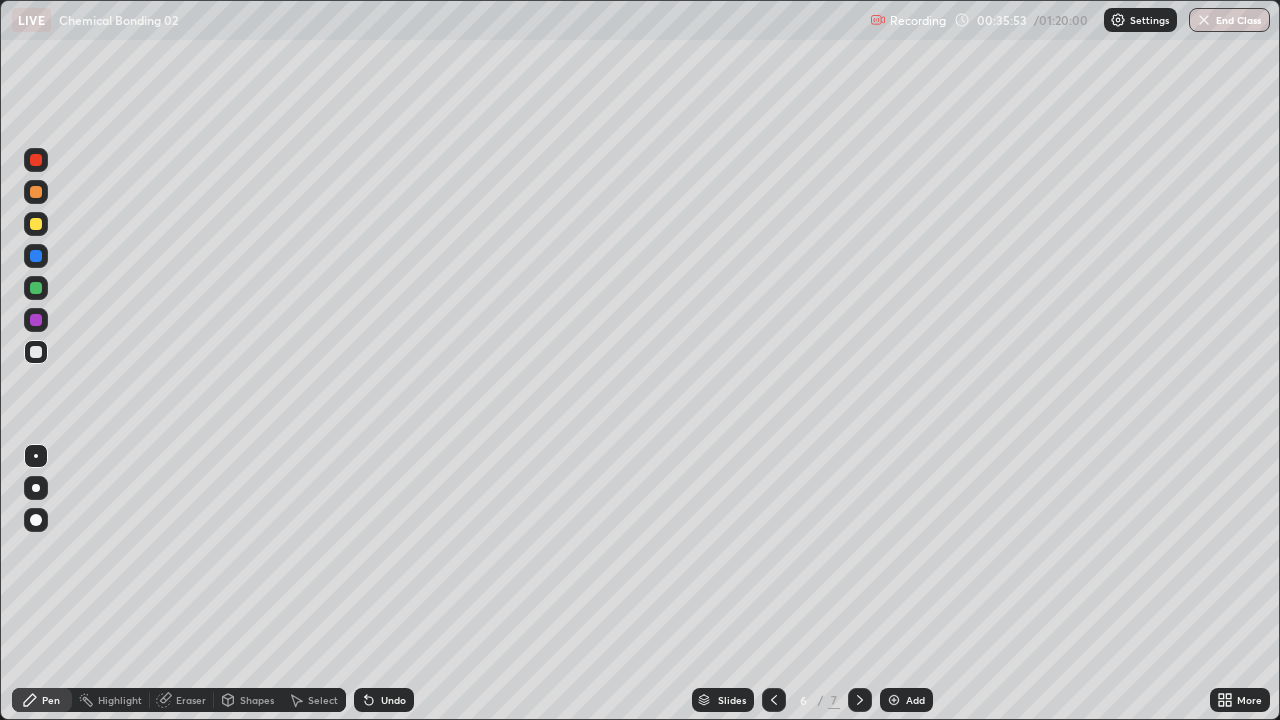 click 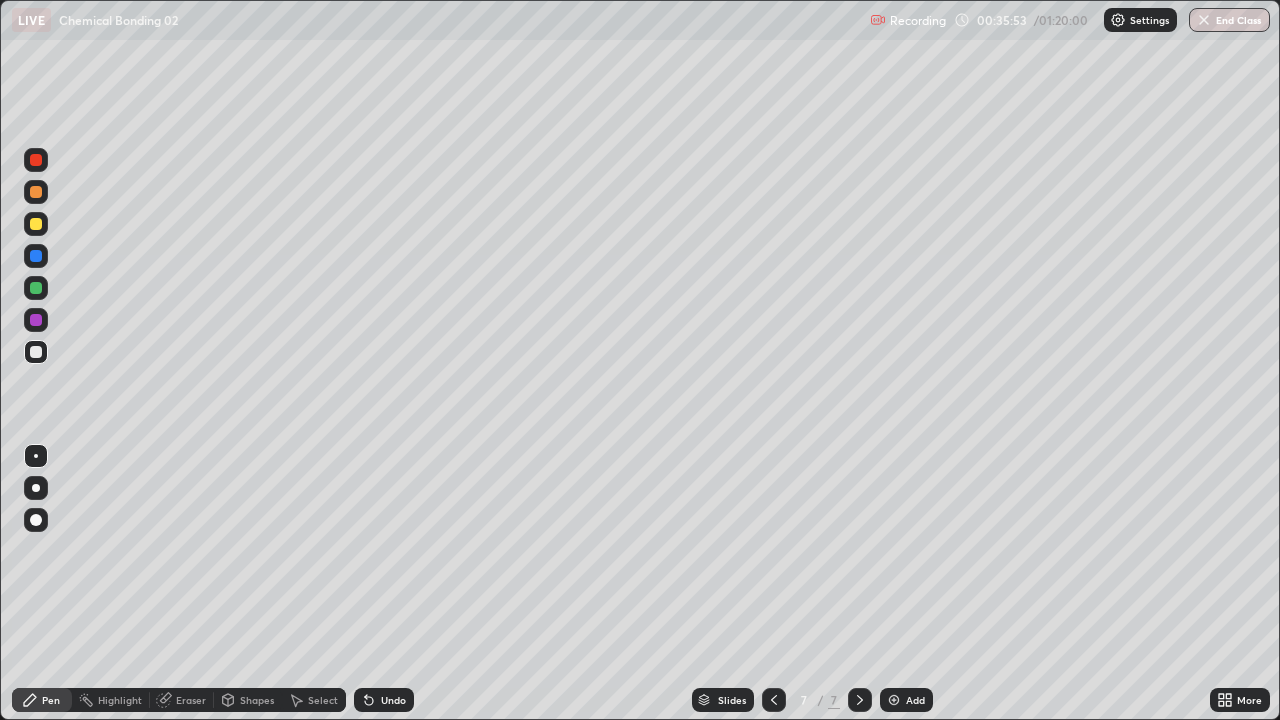 click at bounding box center (894, 700) 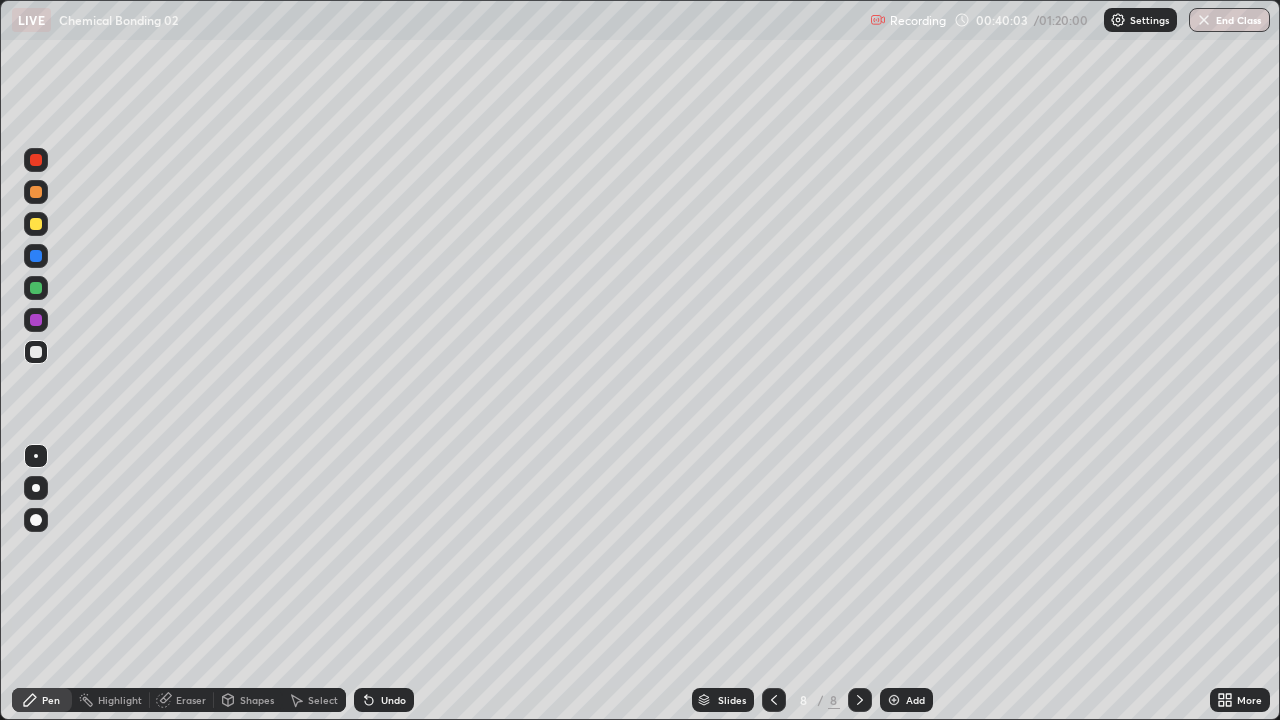 click at bounding box center [894, 700] 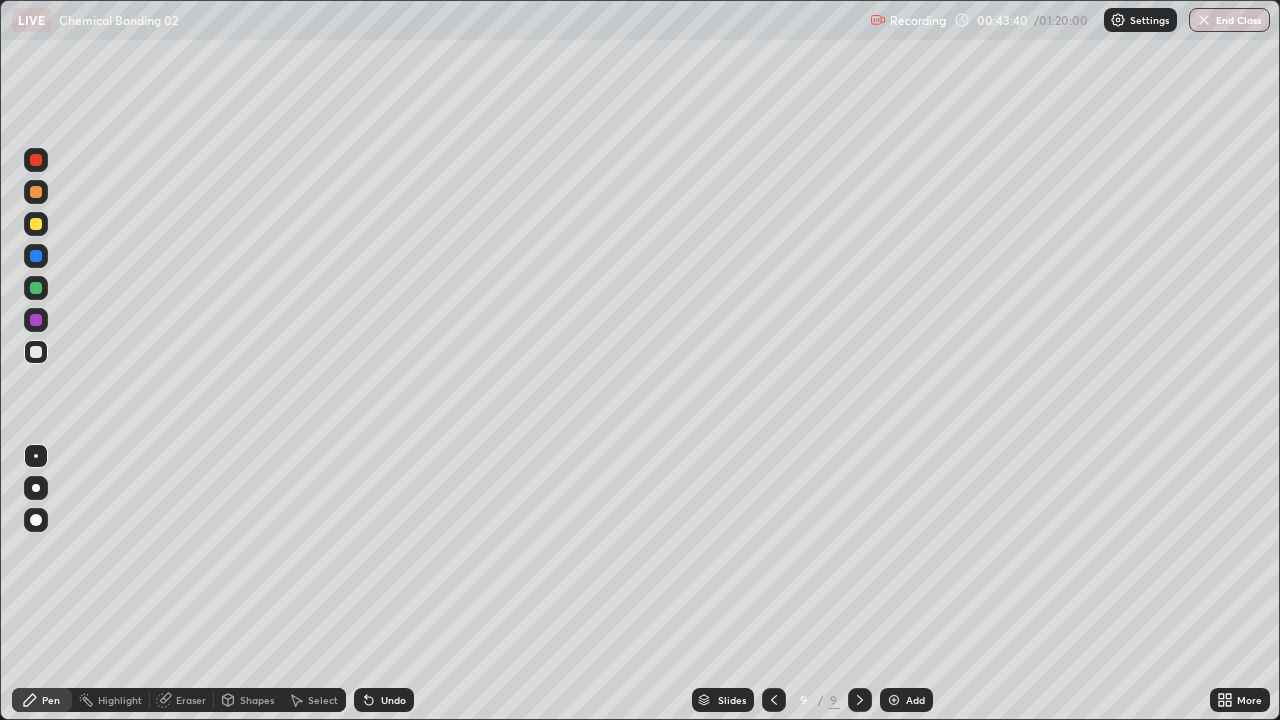 click at bounding box center (36, 320) 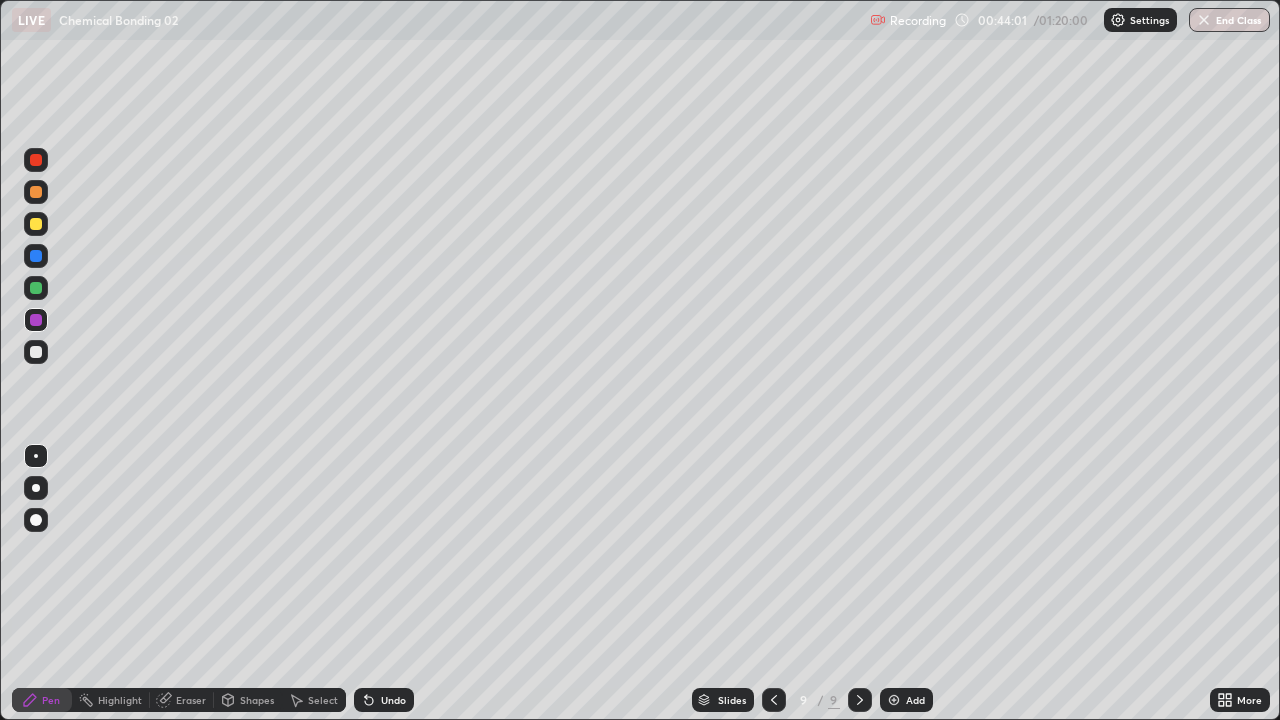 click at bounding box center (774, 700) 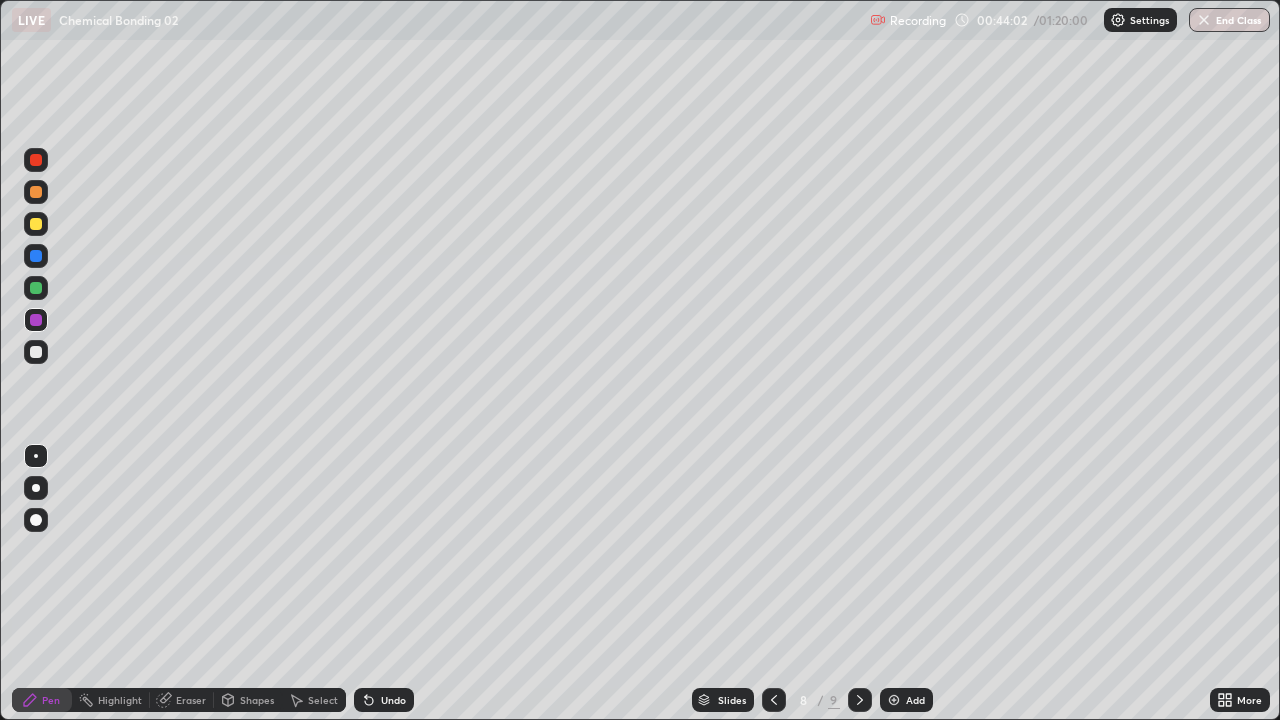 click at bounding box center (774, 700) 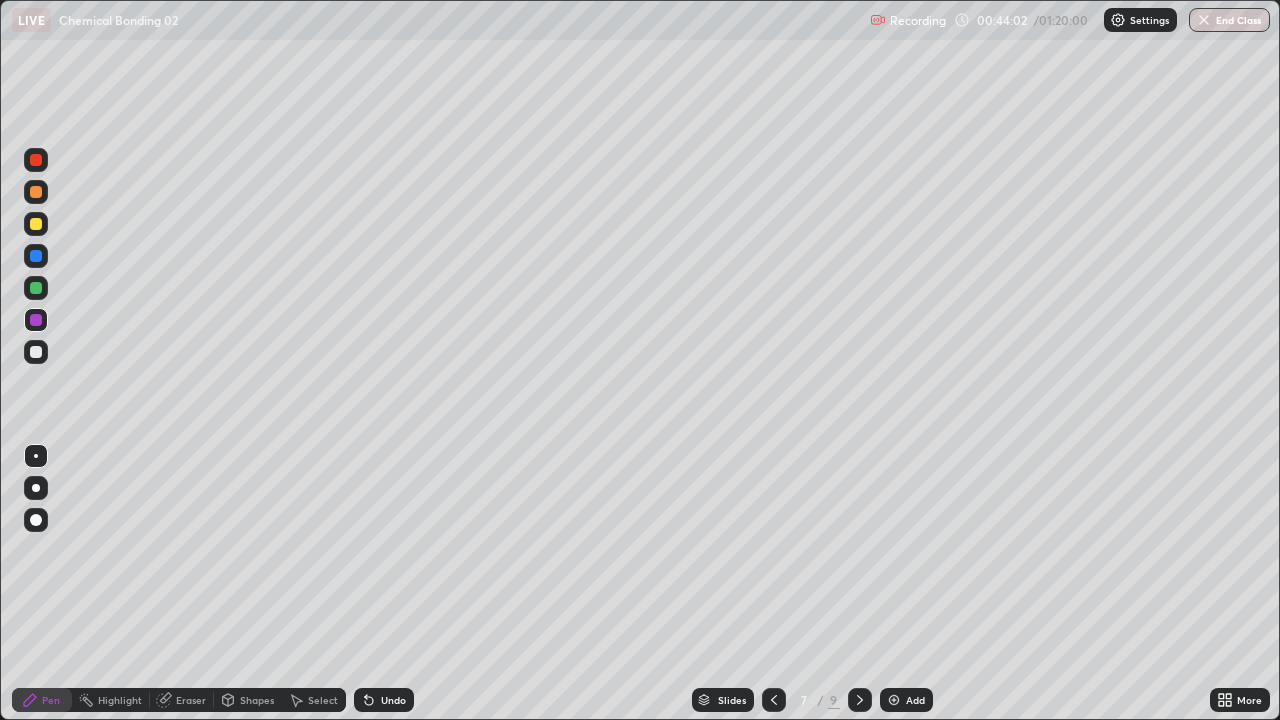 click 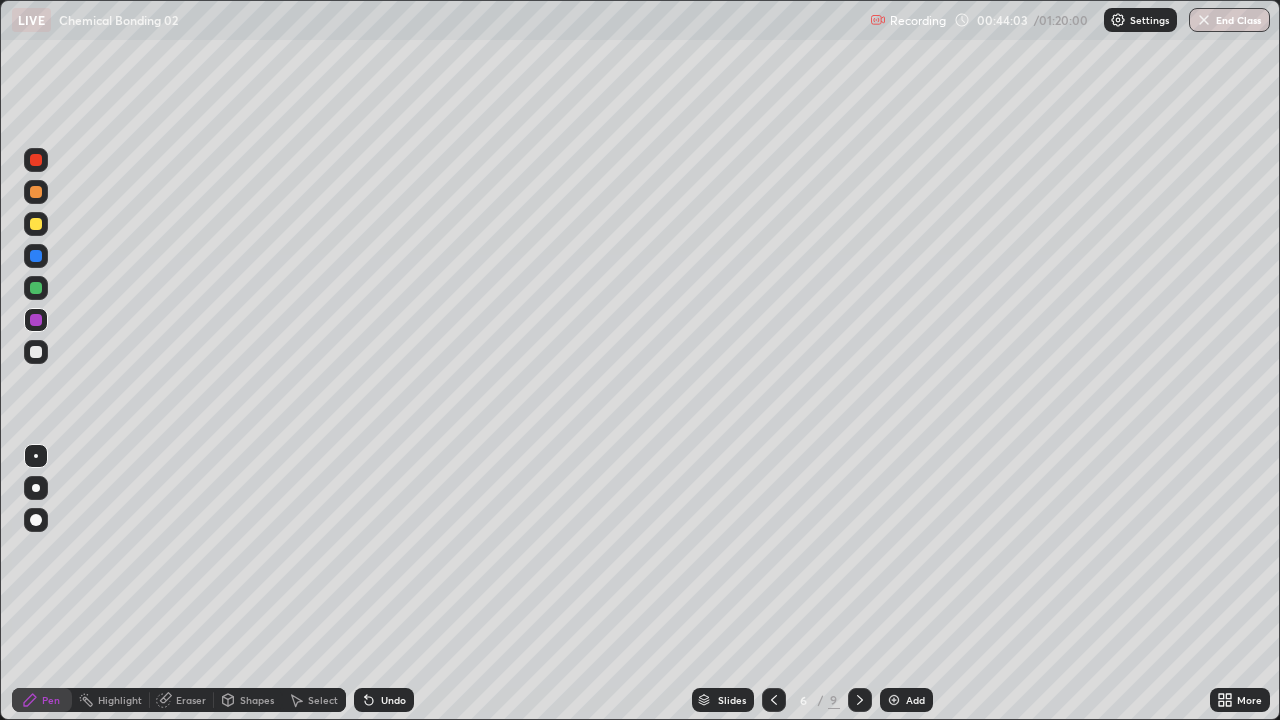 click 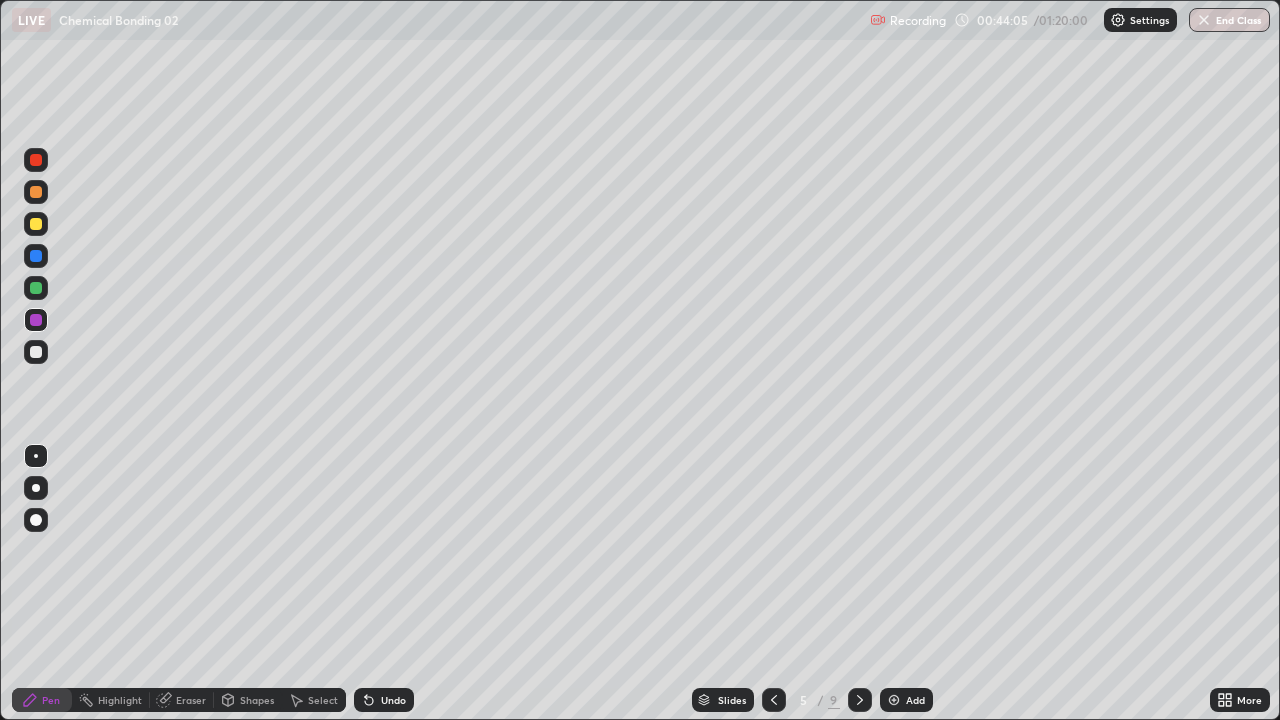 click 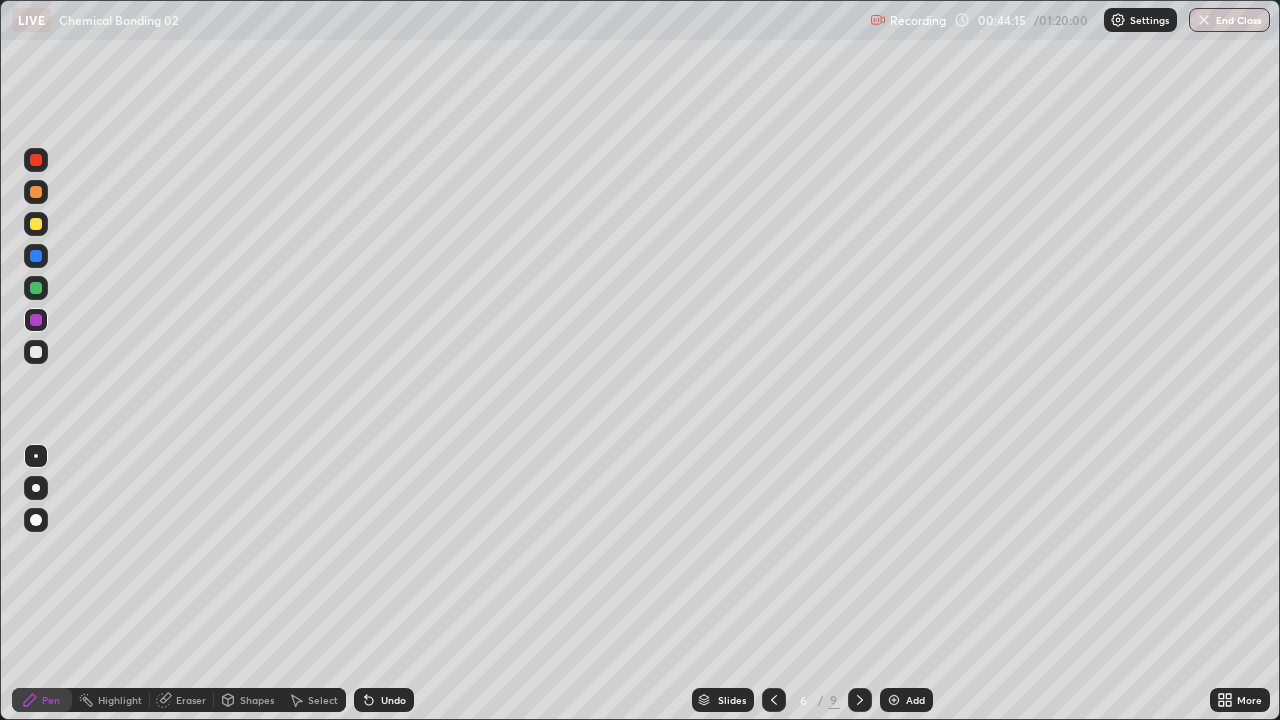 click 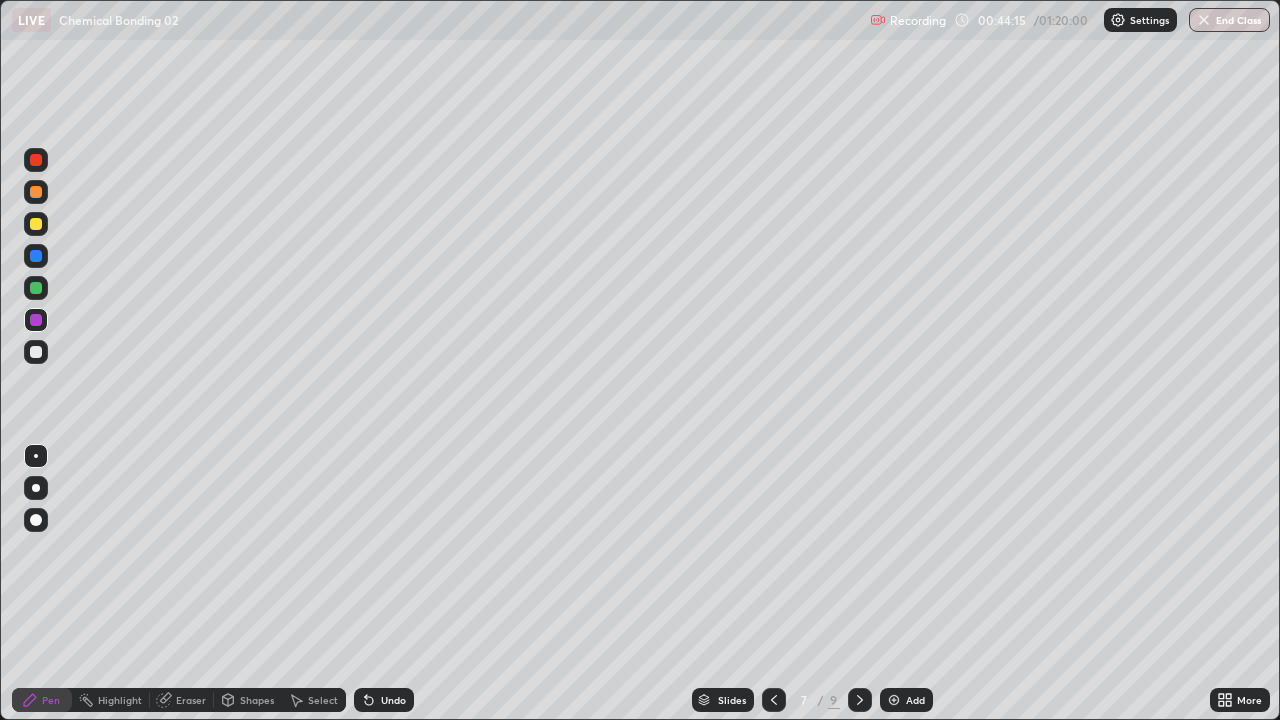 click at bounding box center [860, 700] 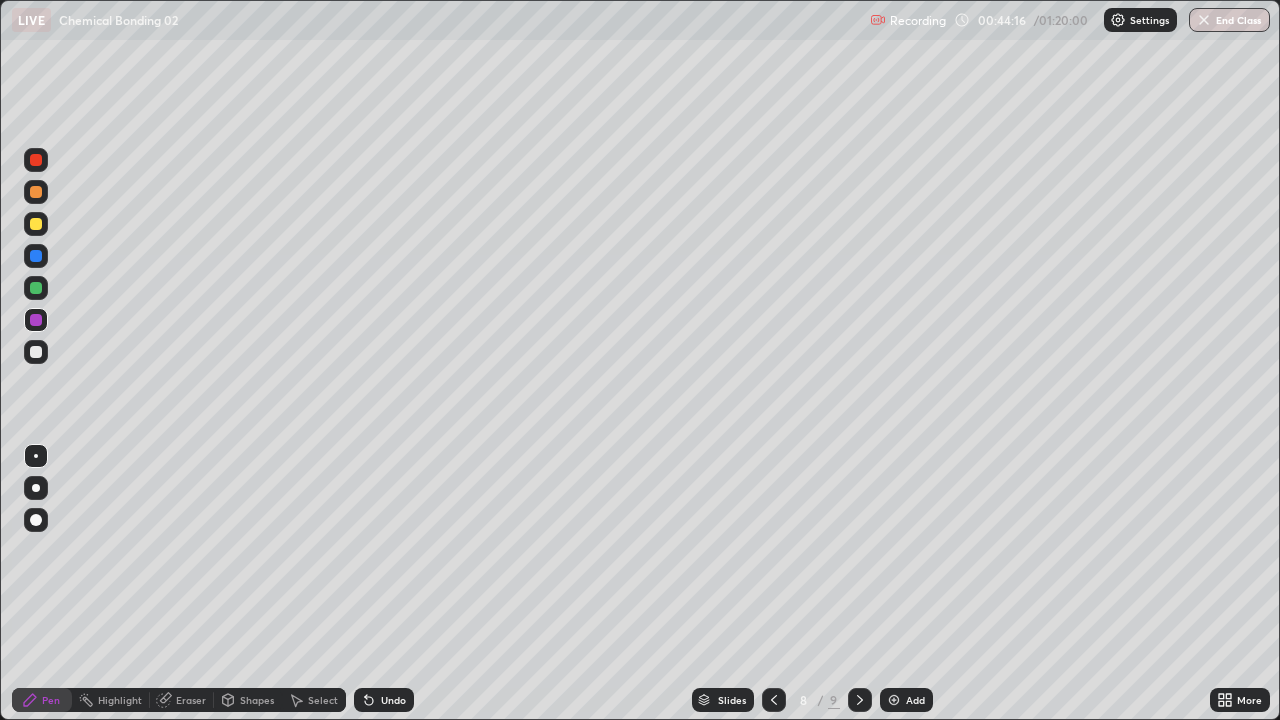 click at bounding box center [860, 700] 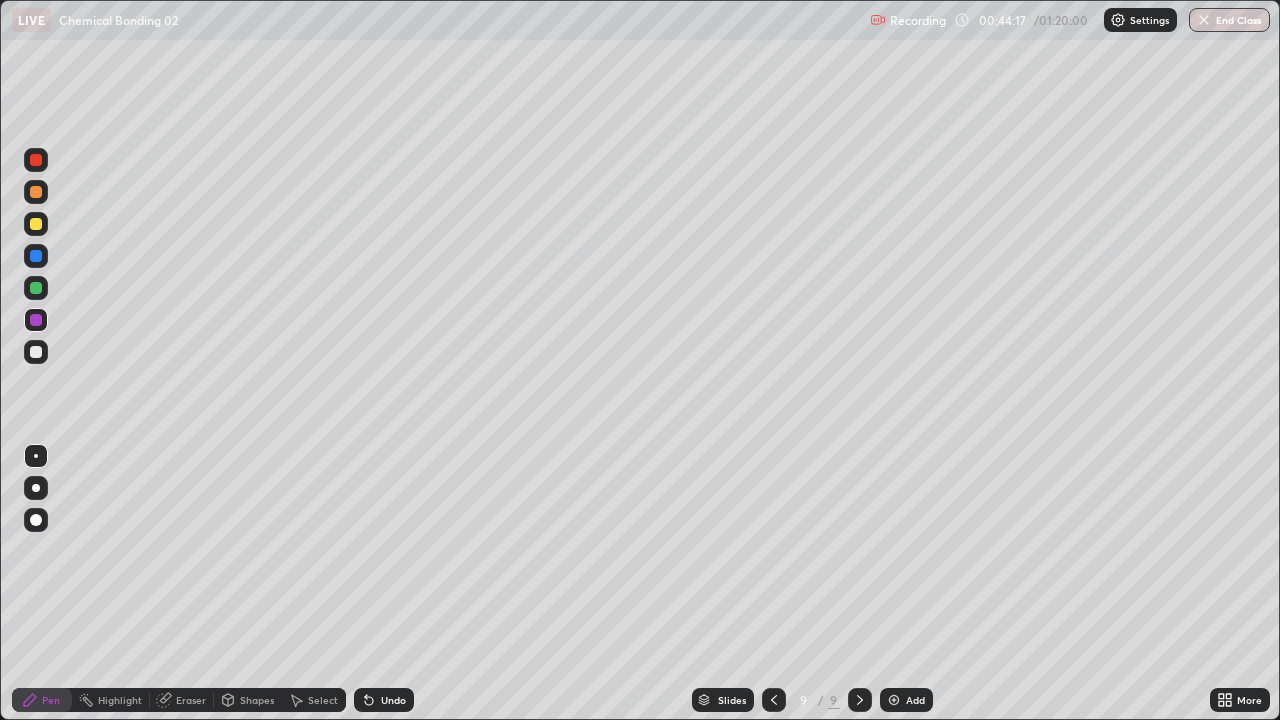 click 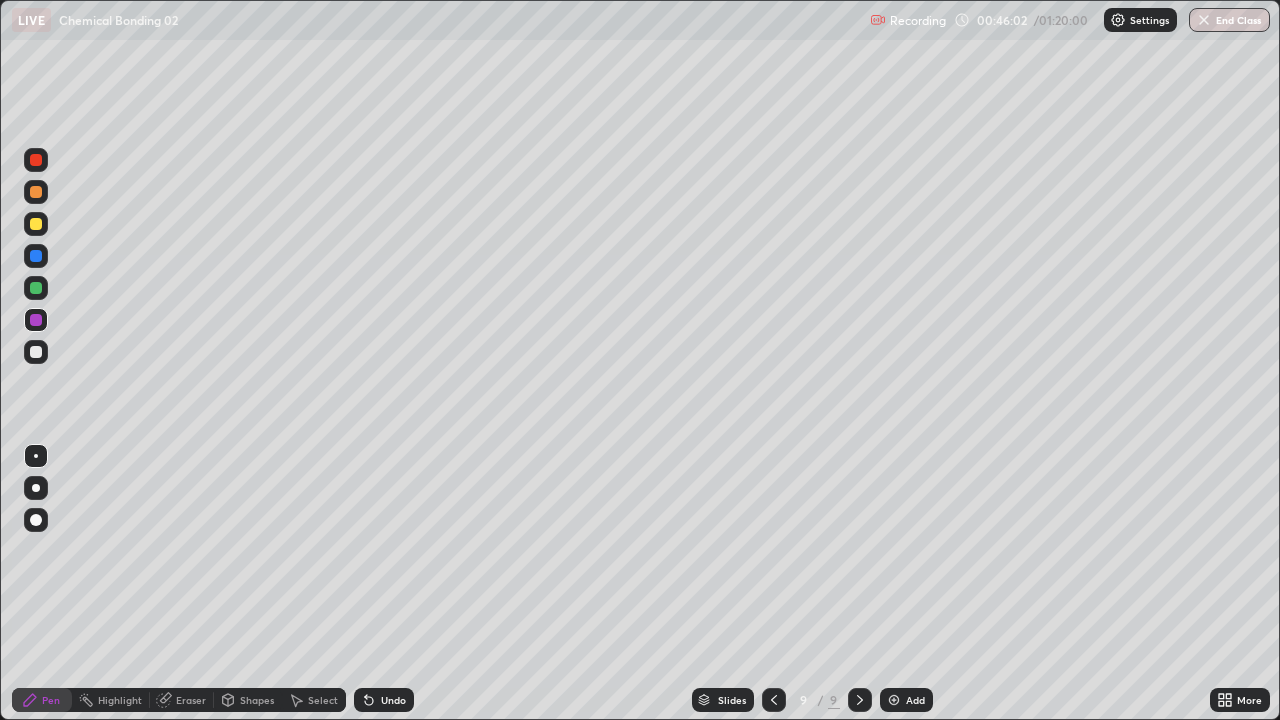 click on "Add" at bounding box center [906, 700] 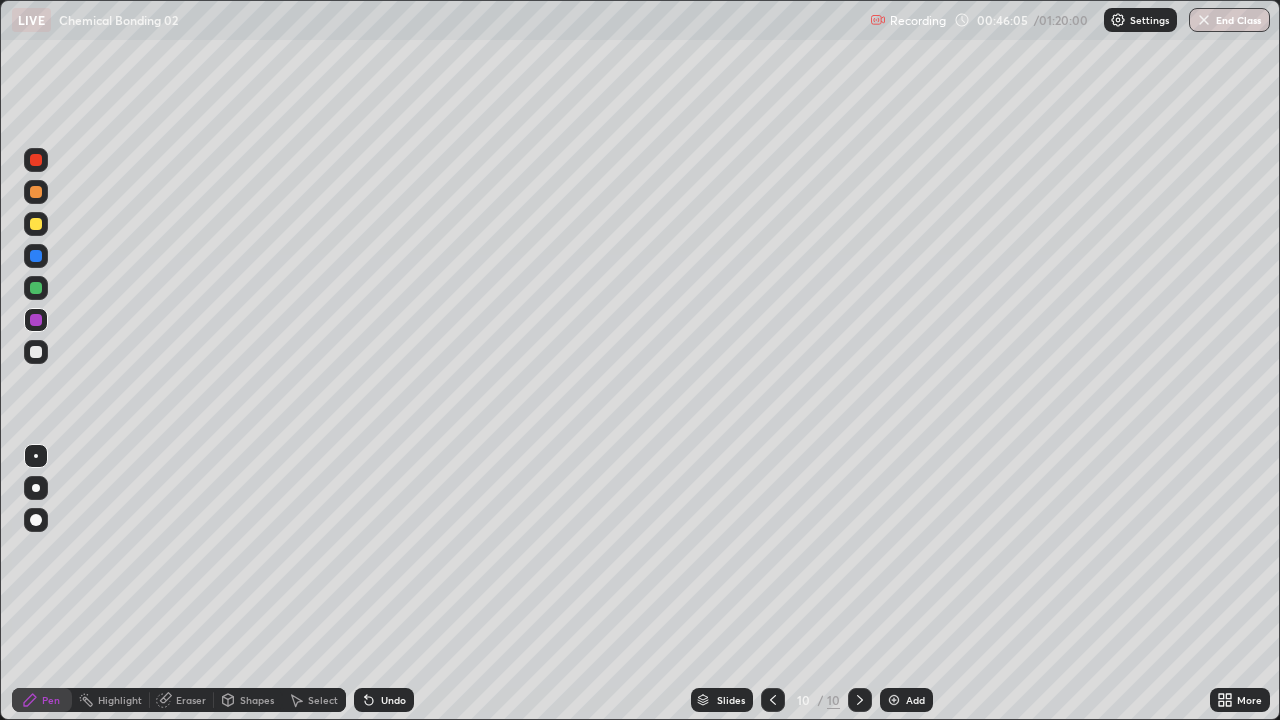 click at bounding box center (36, 224) 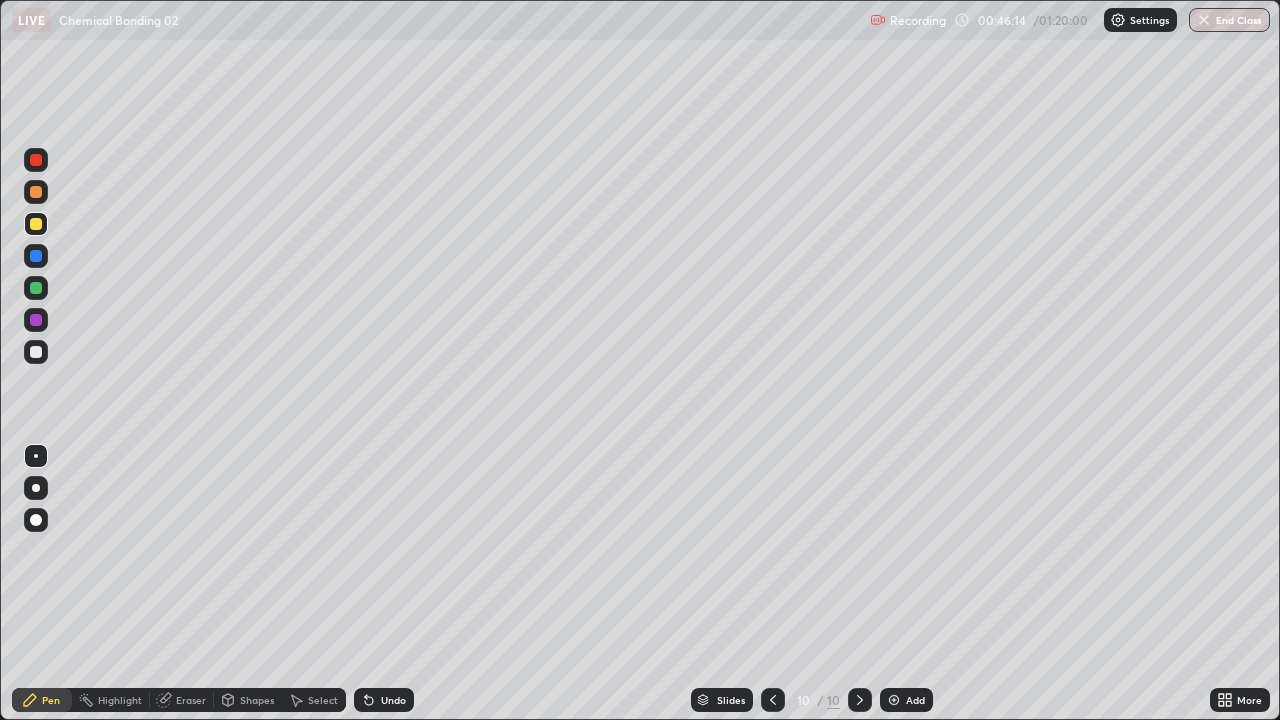 click 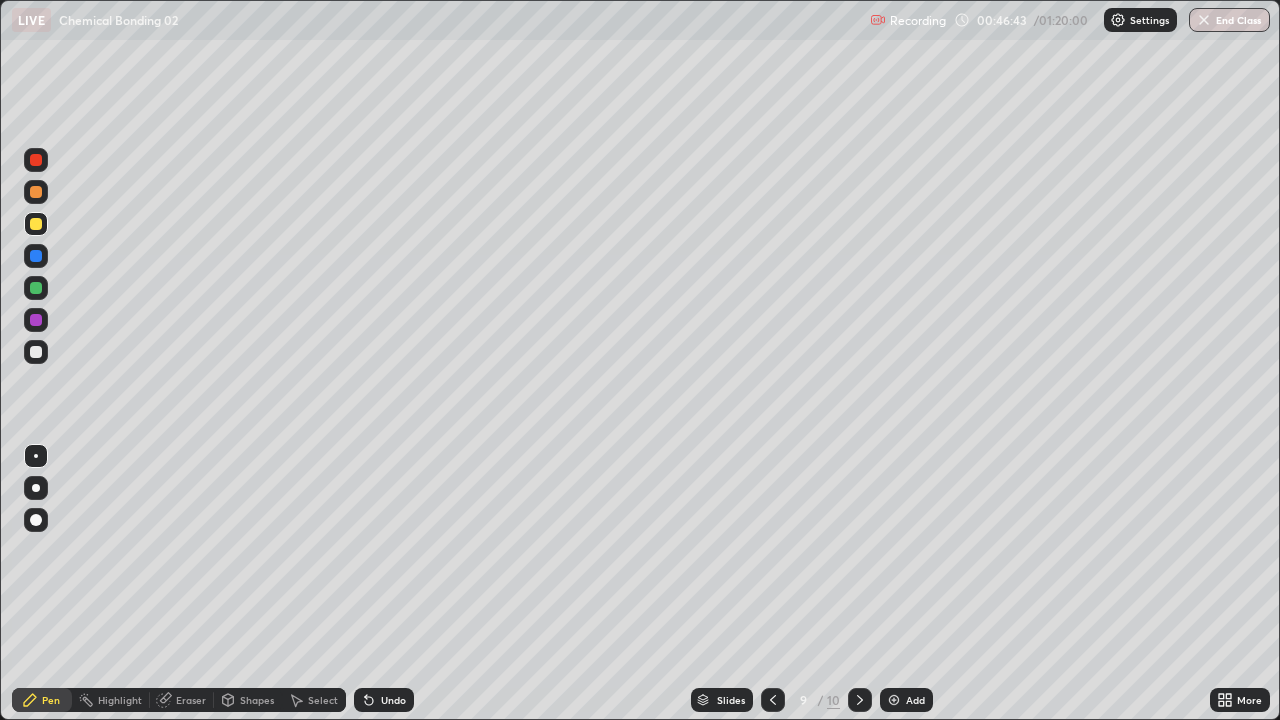 click at bounding box center [860, 700] 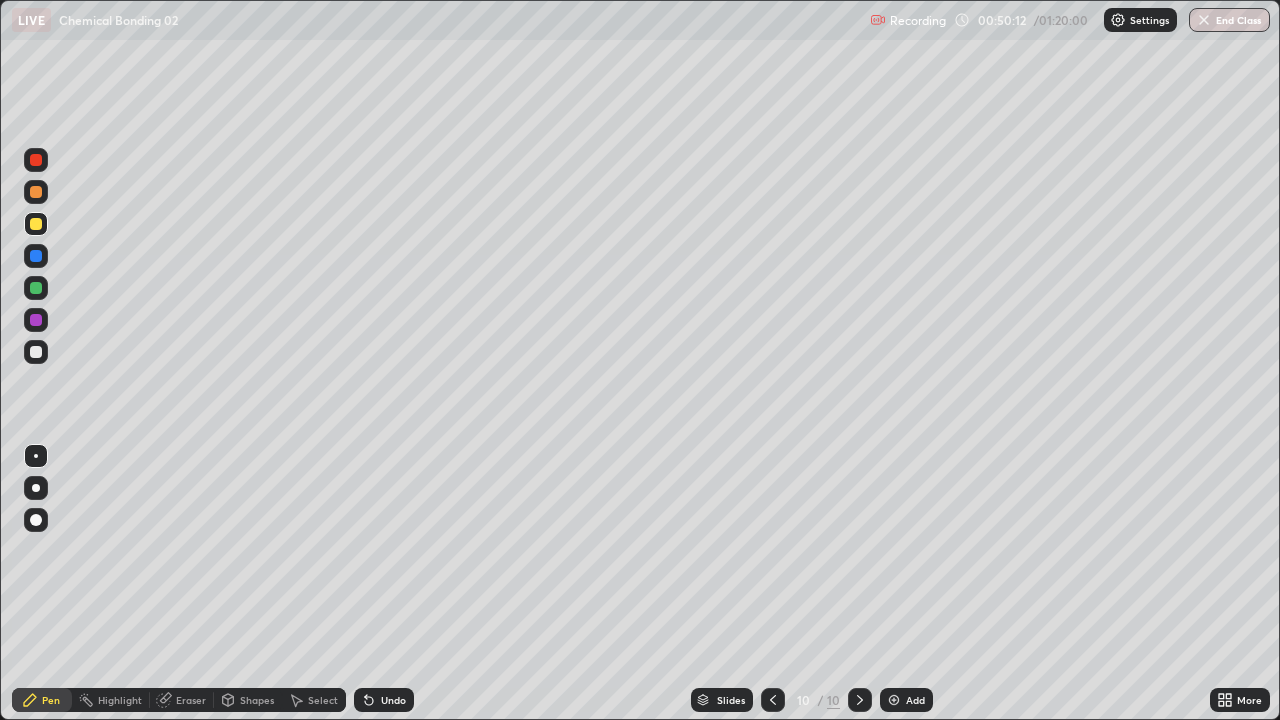 click at bounding box center [894, 700] 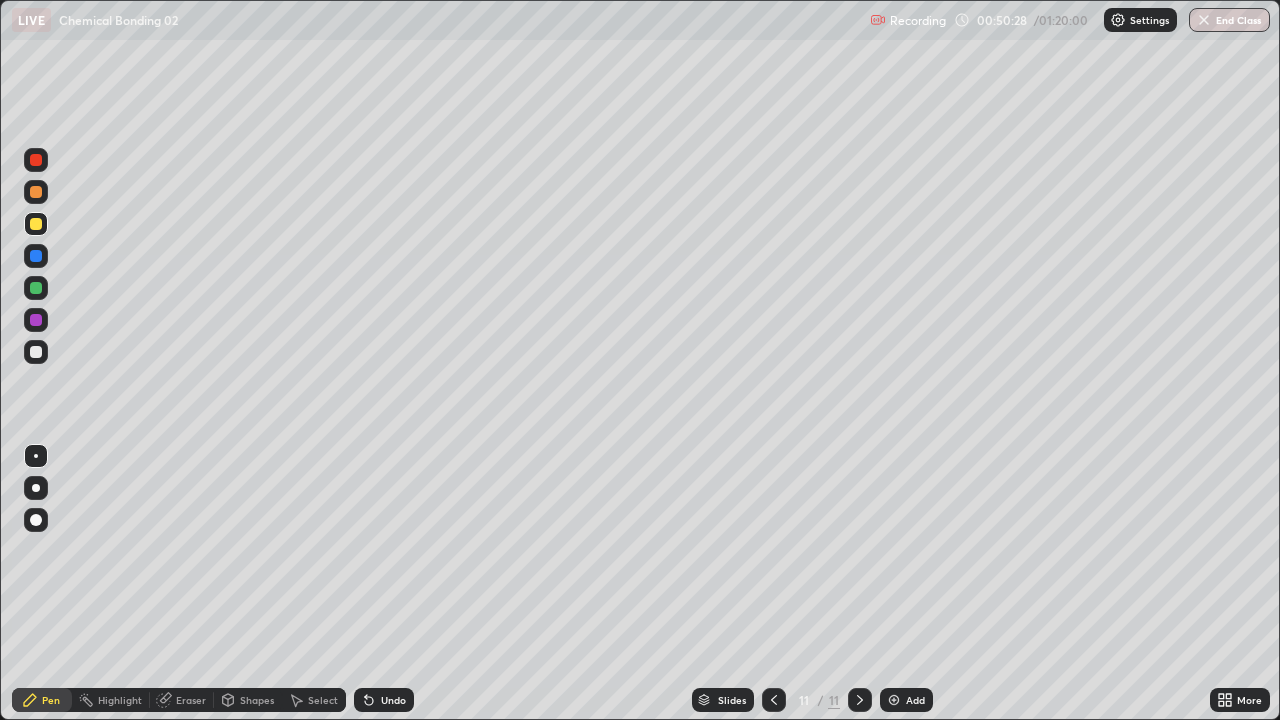 click at bounding box center (36, 160) 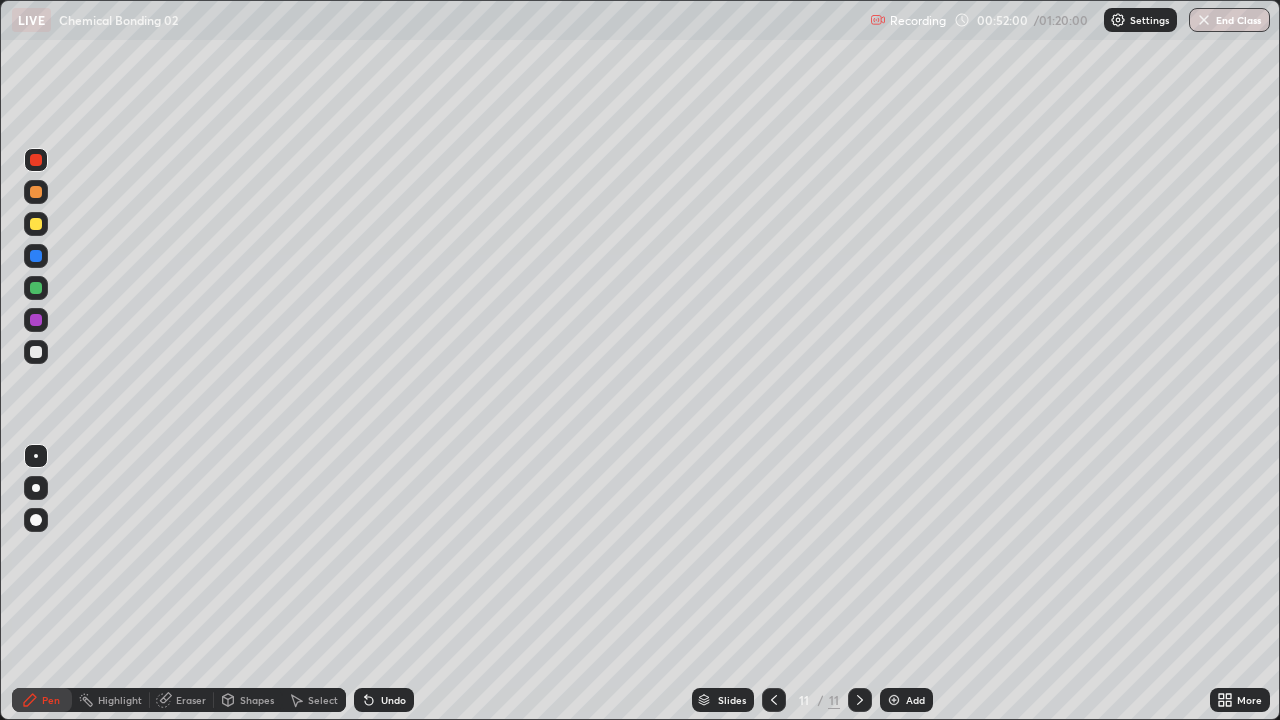 click at bounding box center (36, 352) 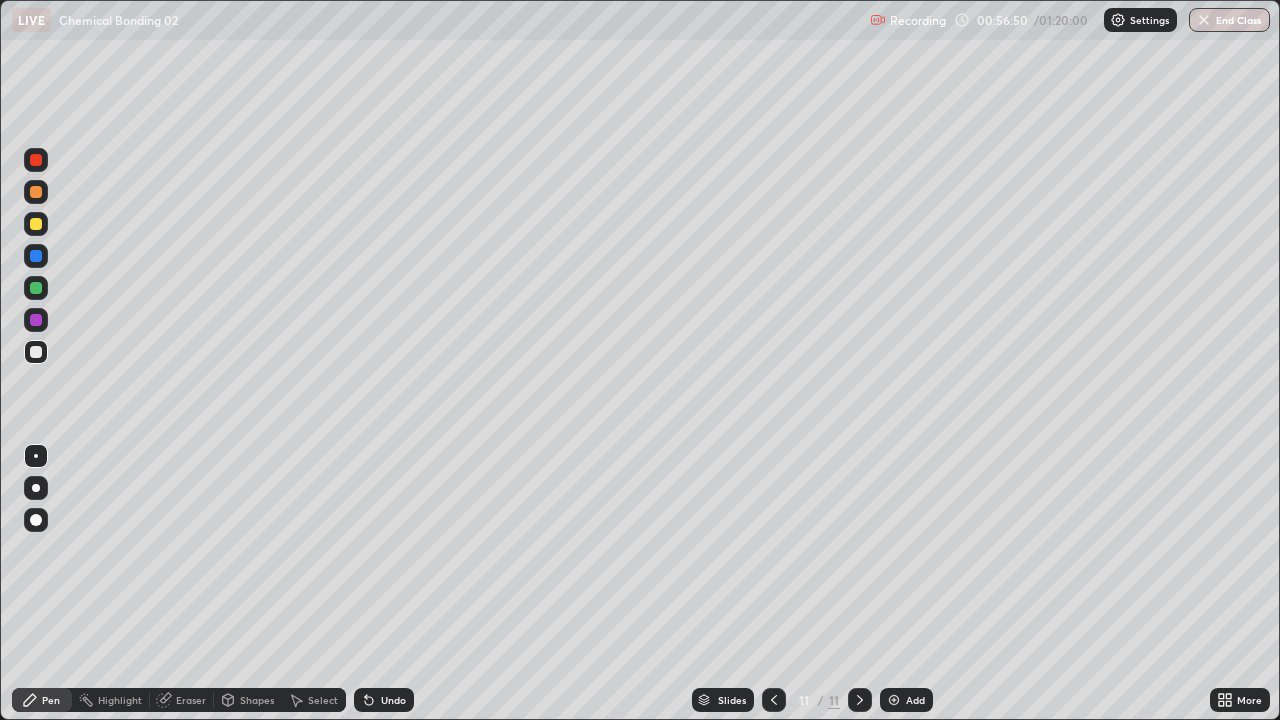click 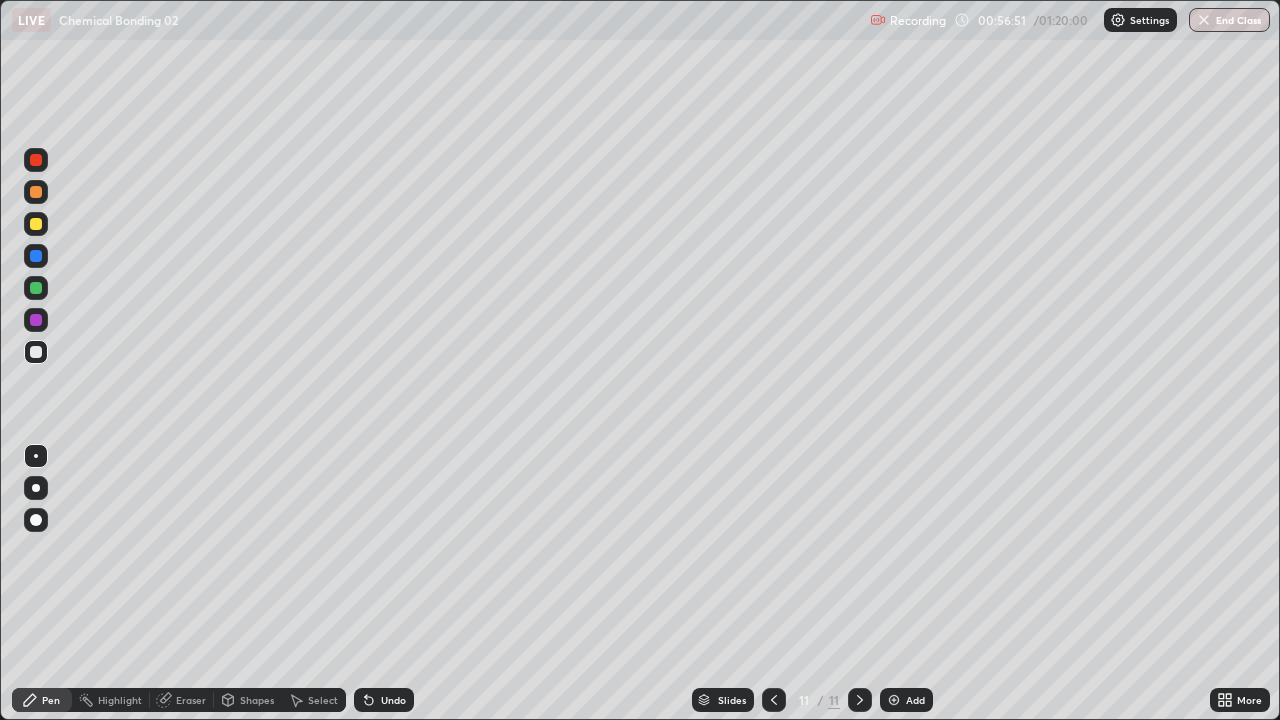 click 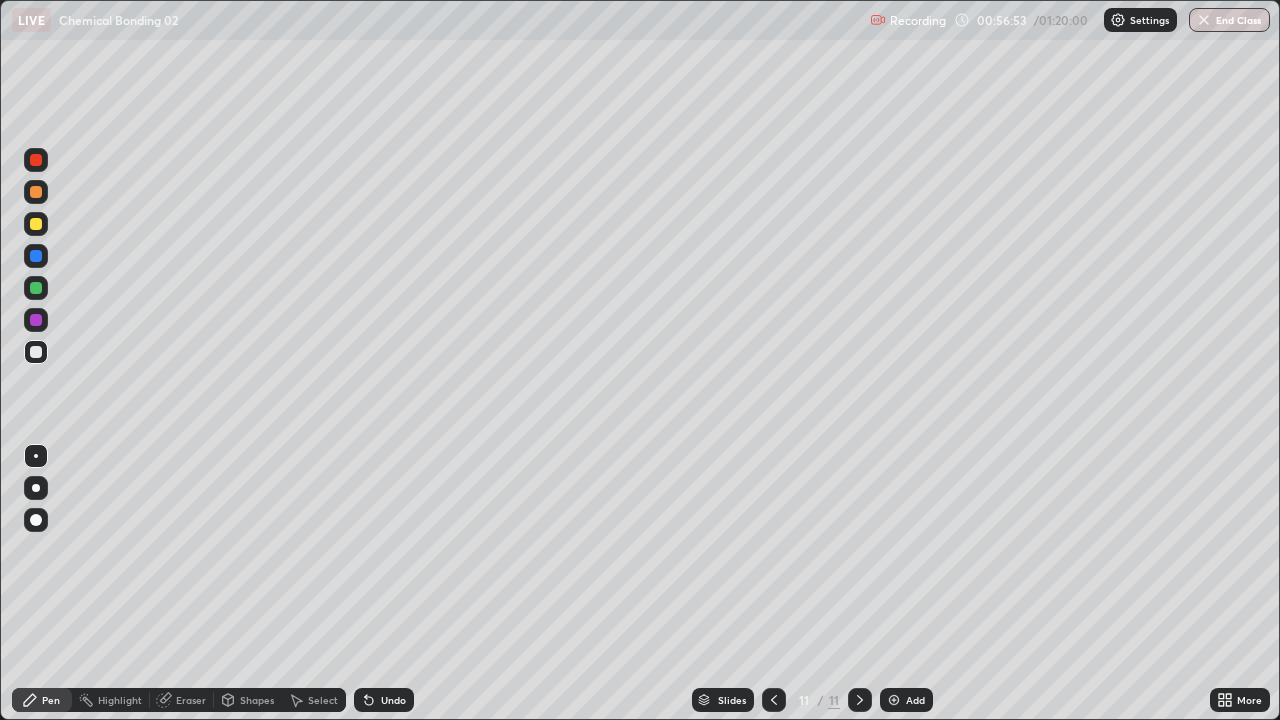 click 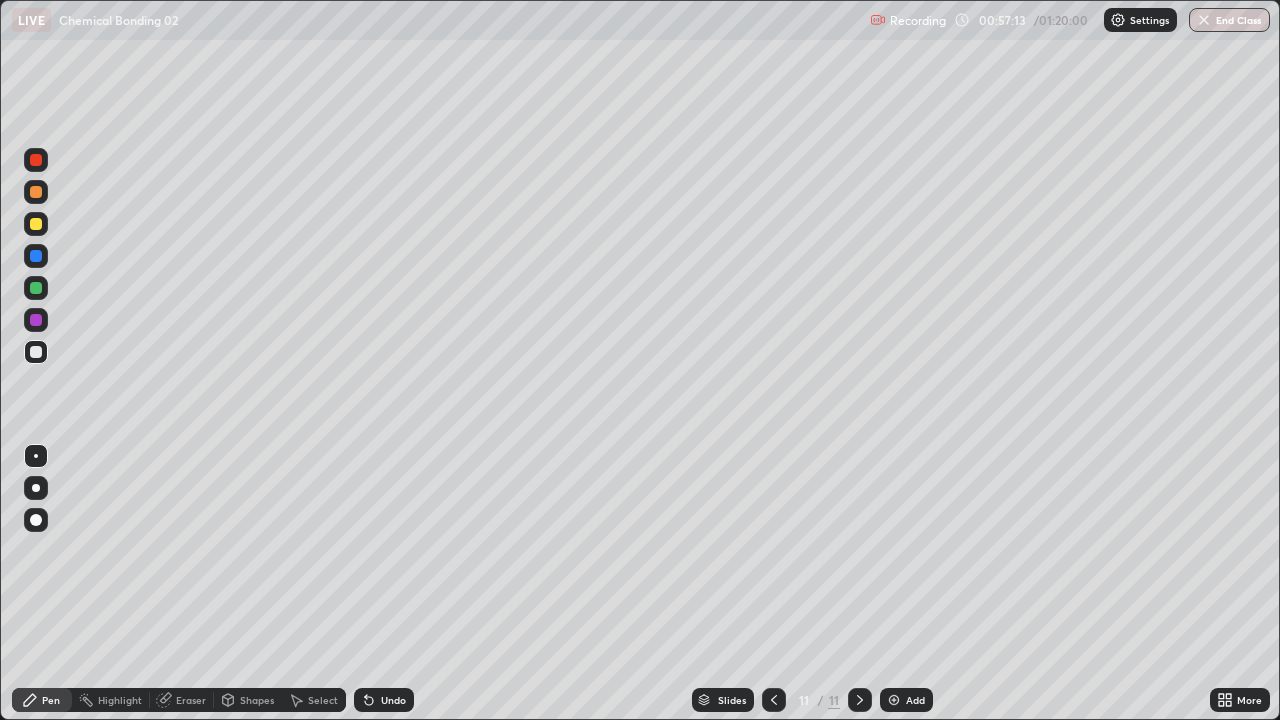 click at bounding box center (894, 700) 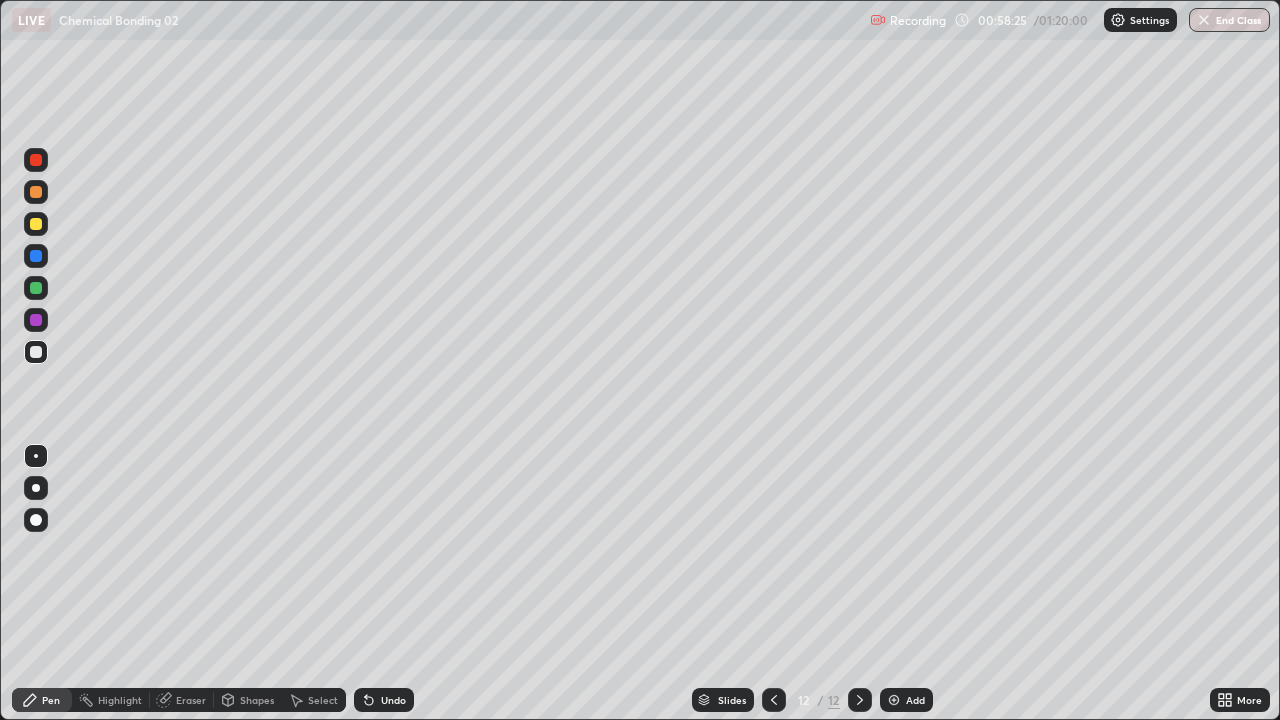click at bounding box center [36, 288] 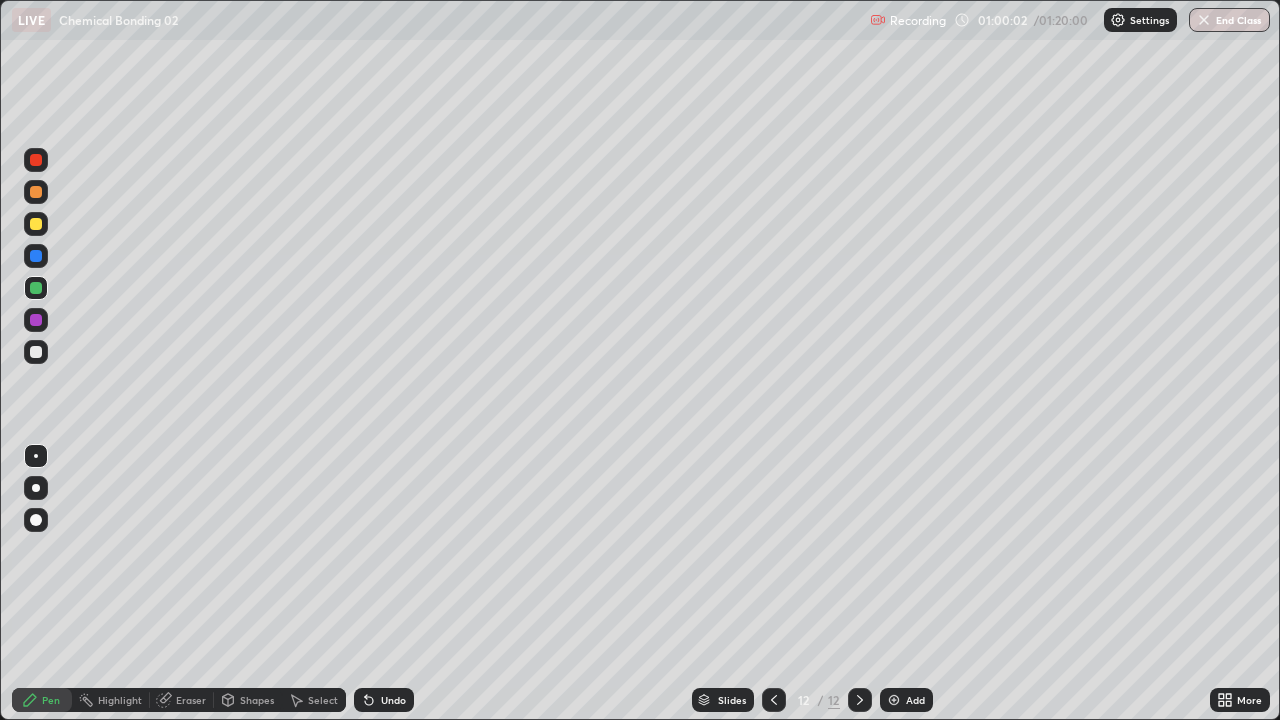 click at bounding box center (36, 224) 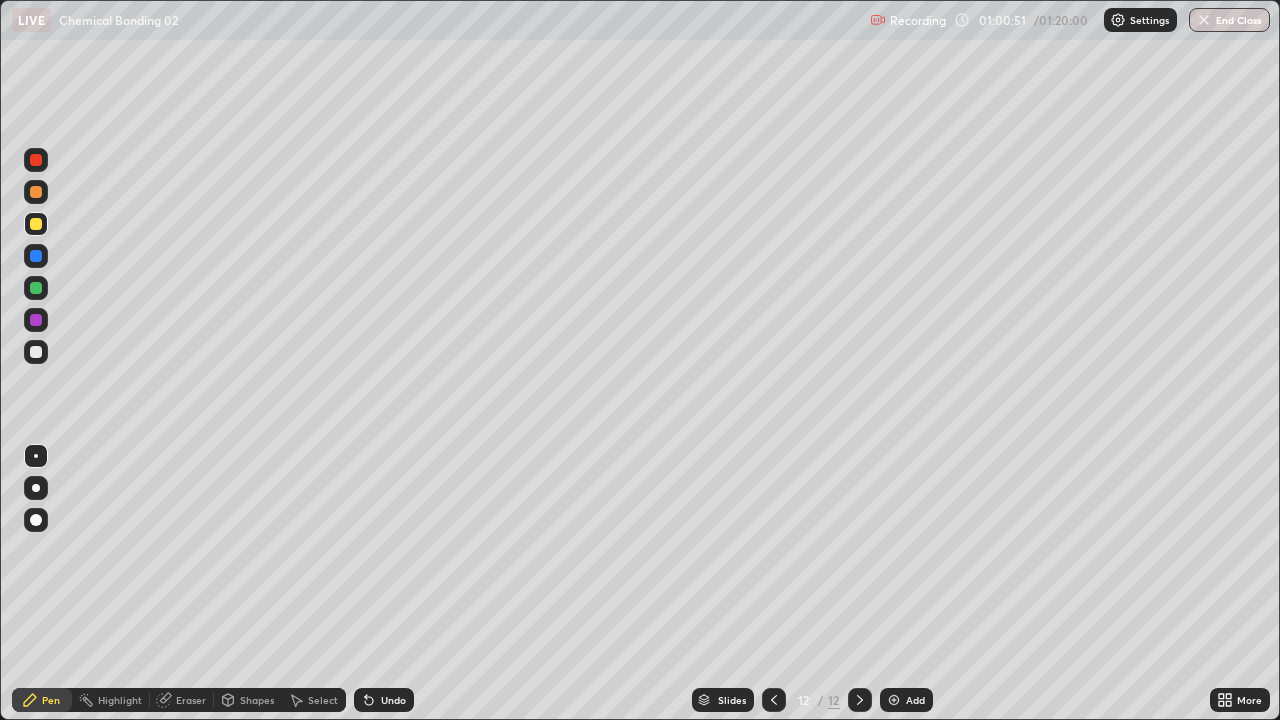 click at bounding box center (894, 700) 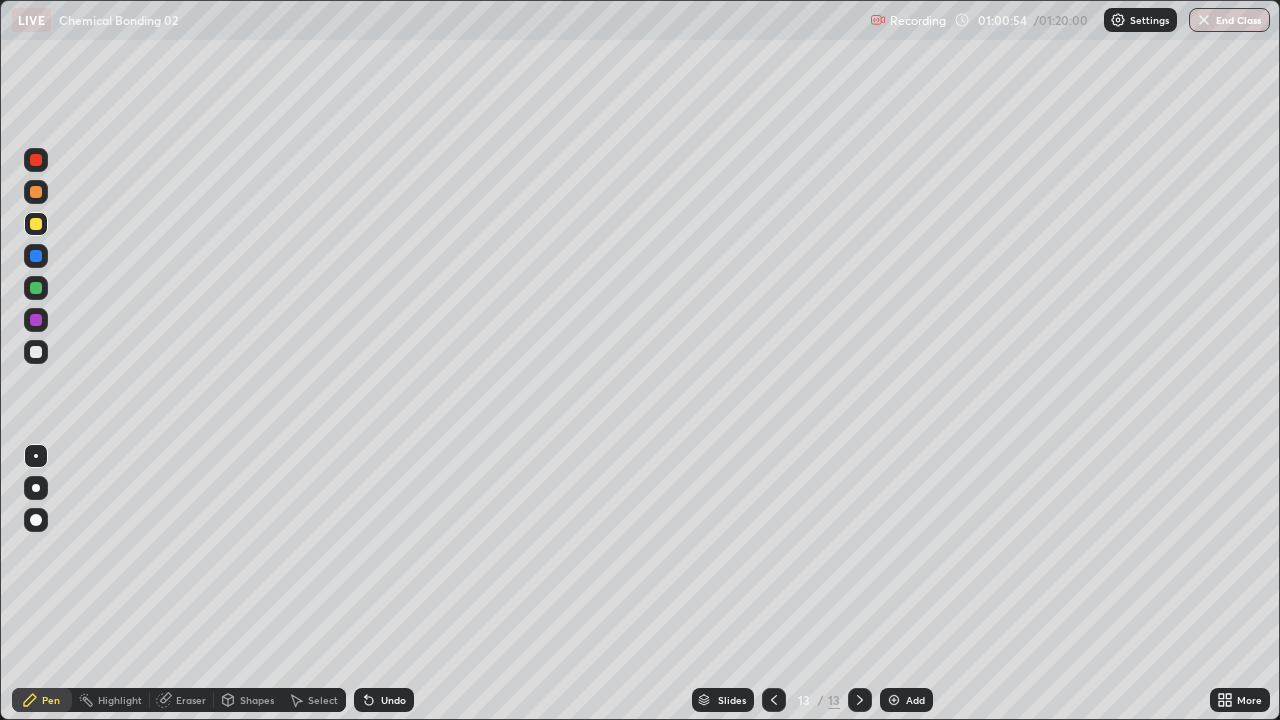click 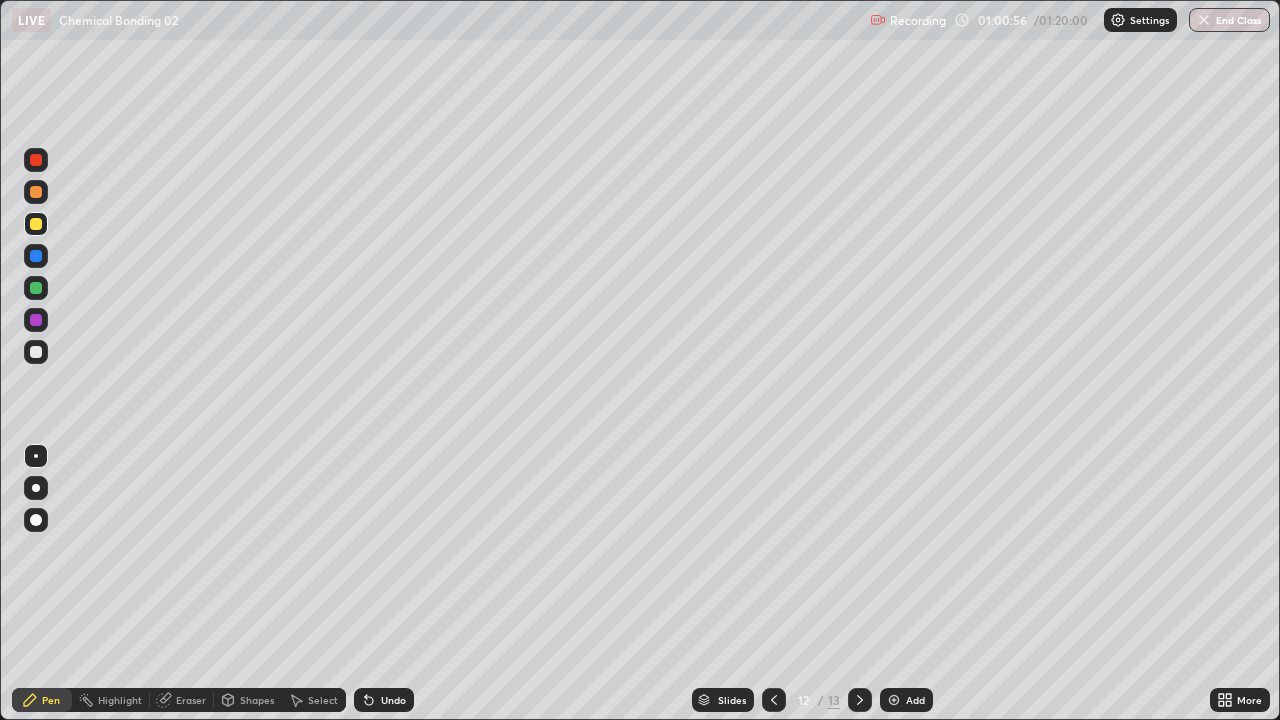 click 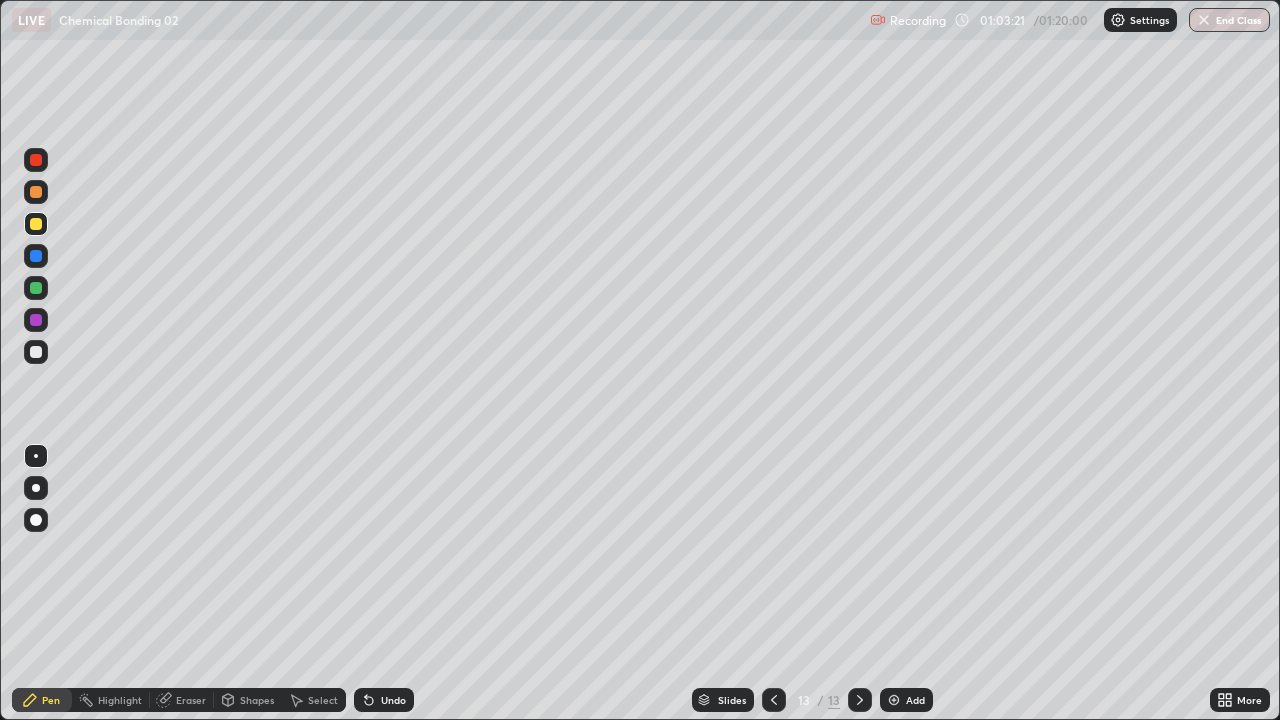 click at bounding box center (36, 160) 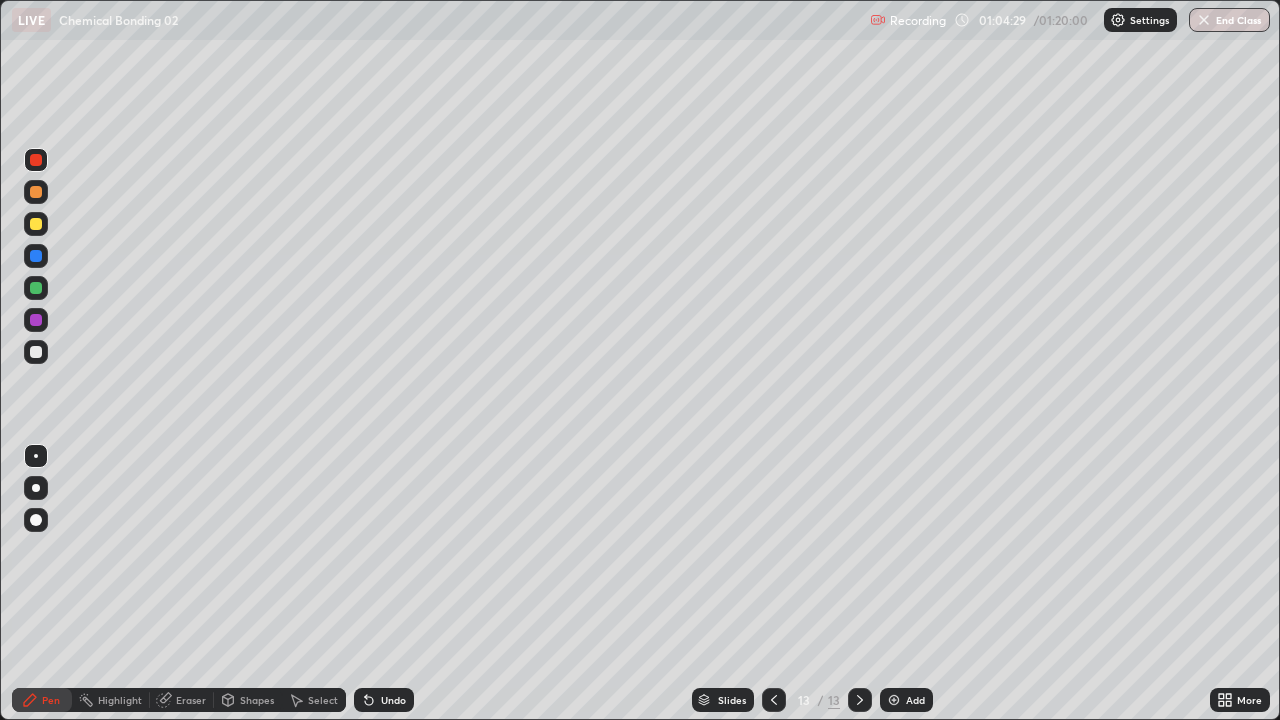 click 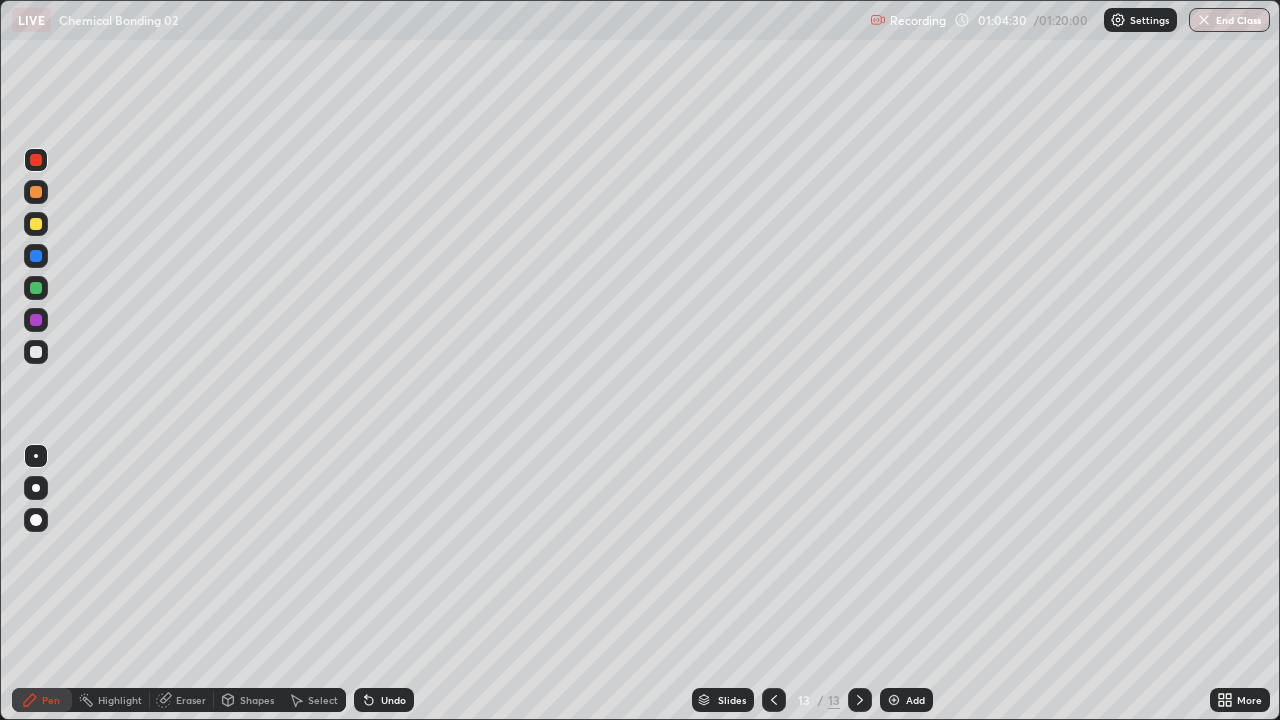 click 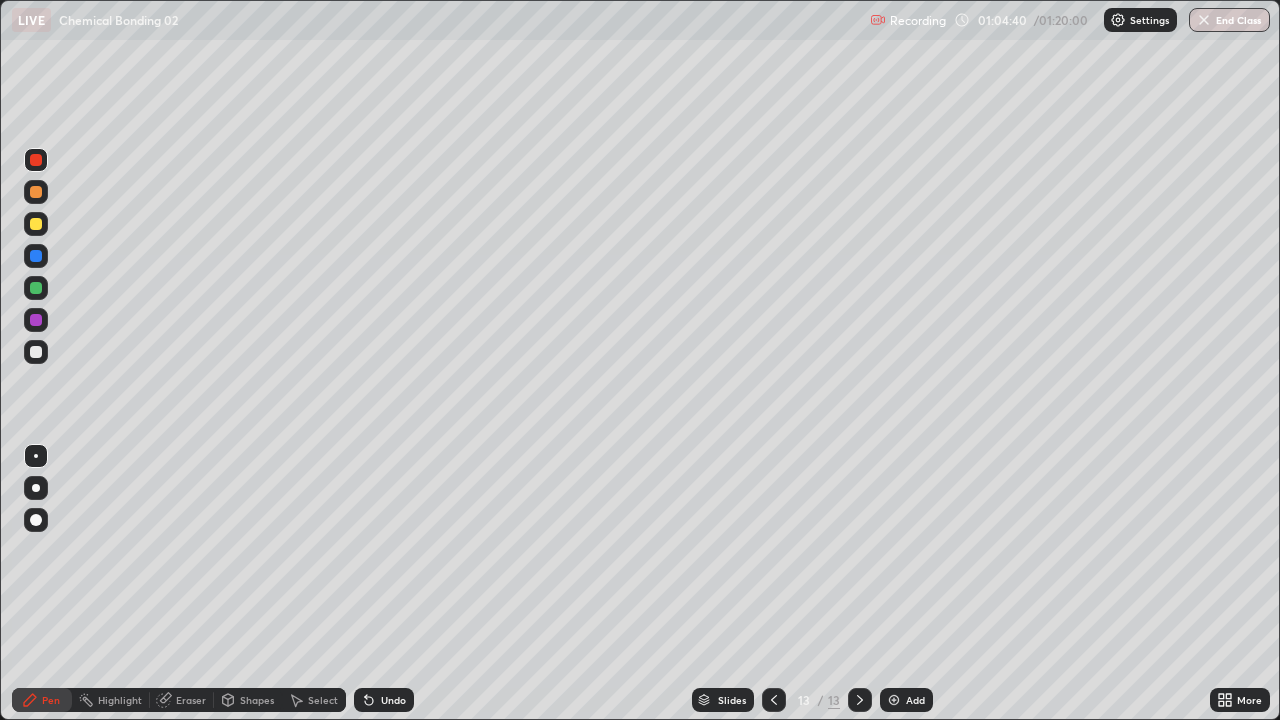 click 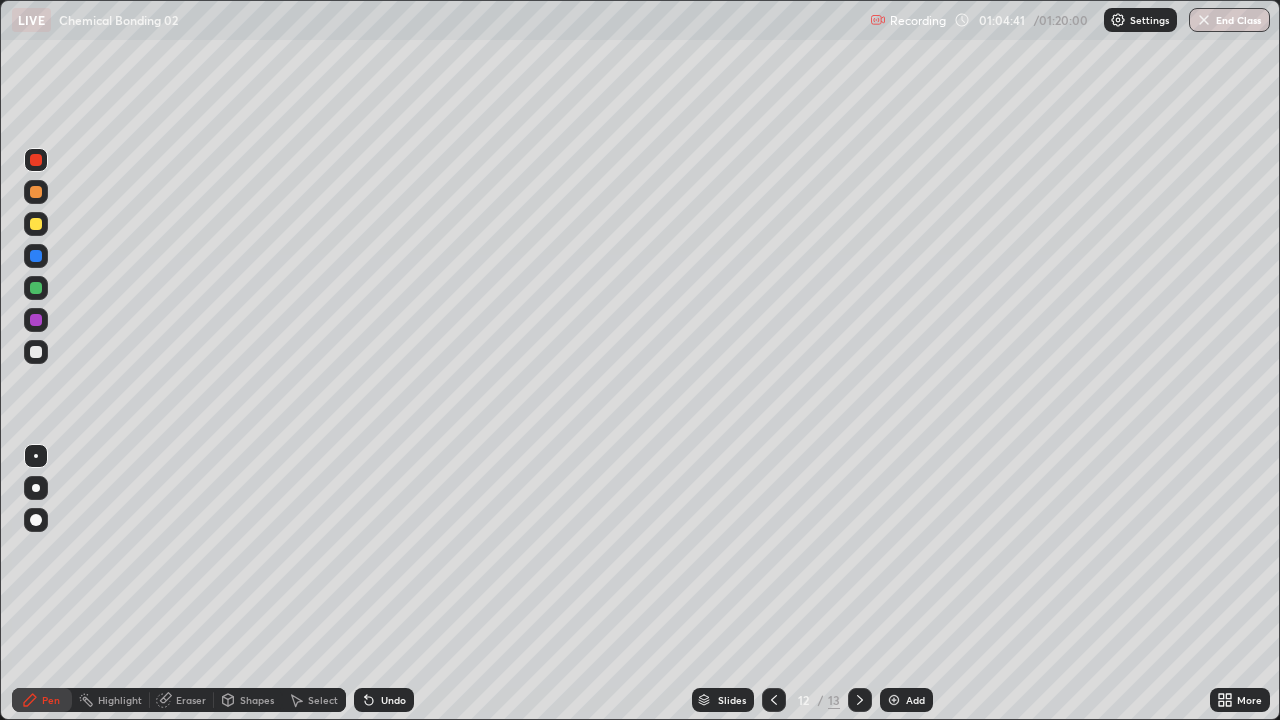 click 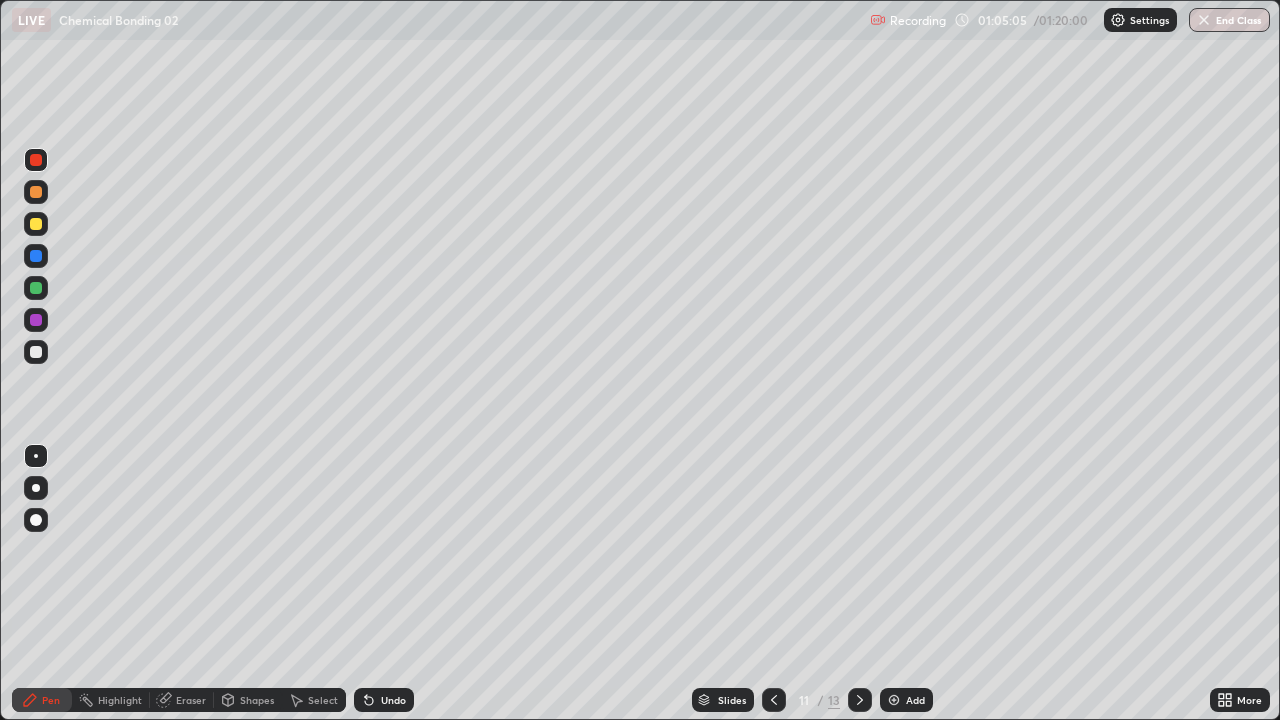 click at bounding box center [860, 700] 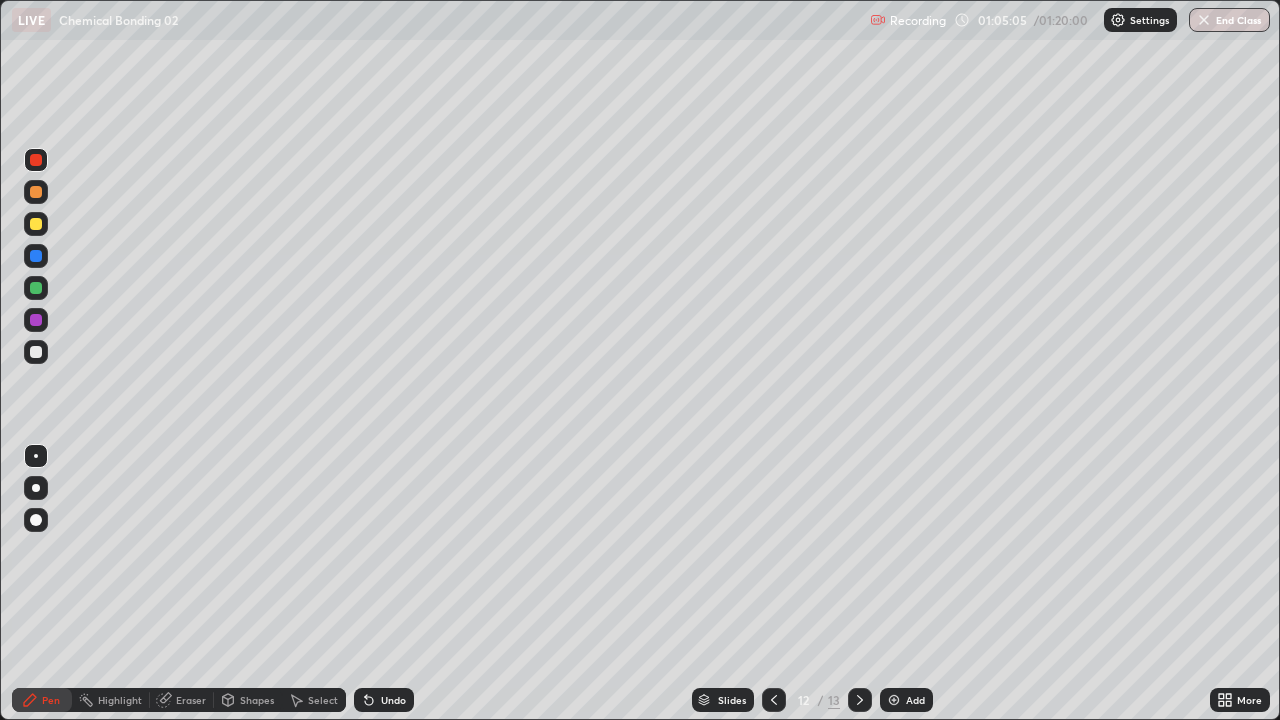 click at bounding box center [860, 700] 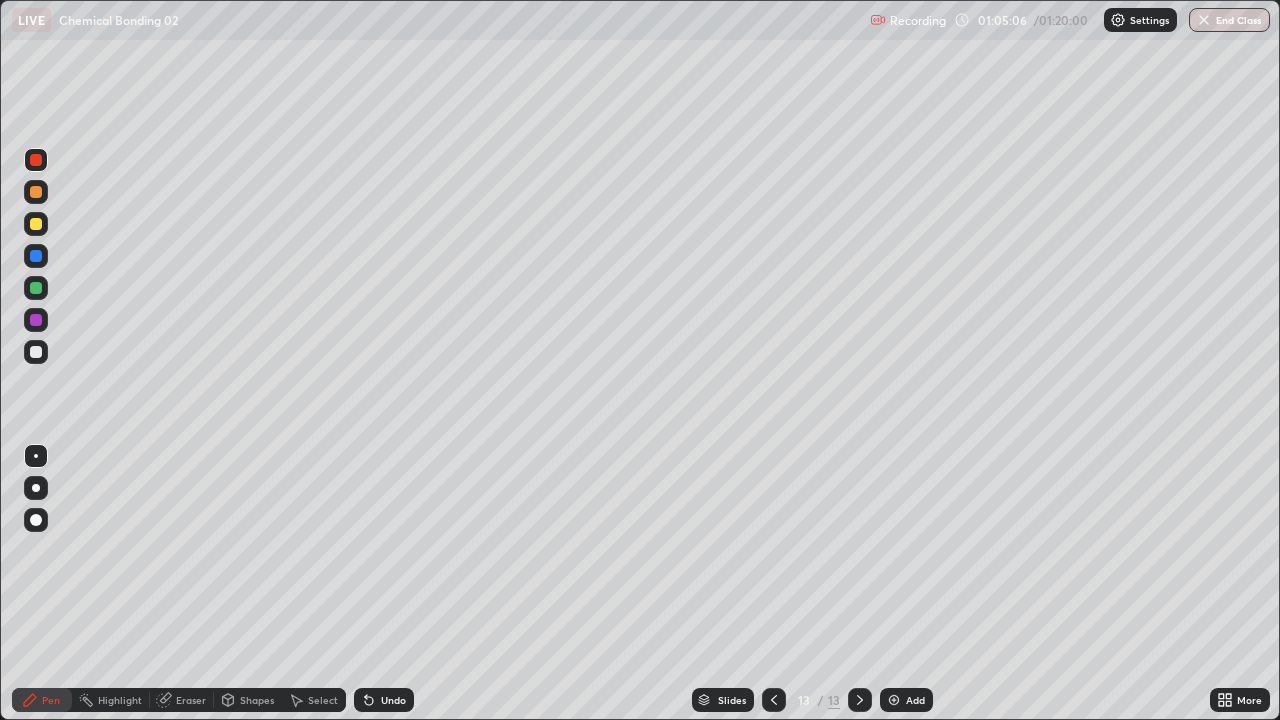 click at bounding box center [860, 700] 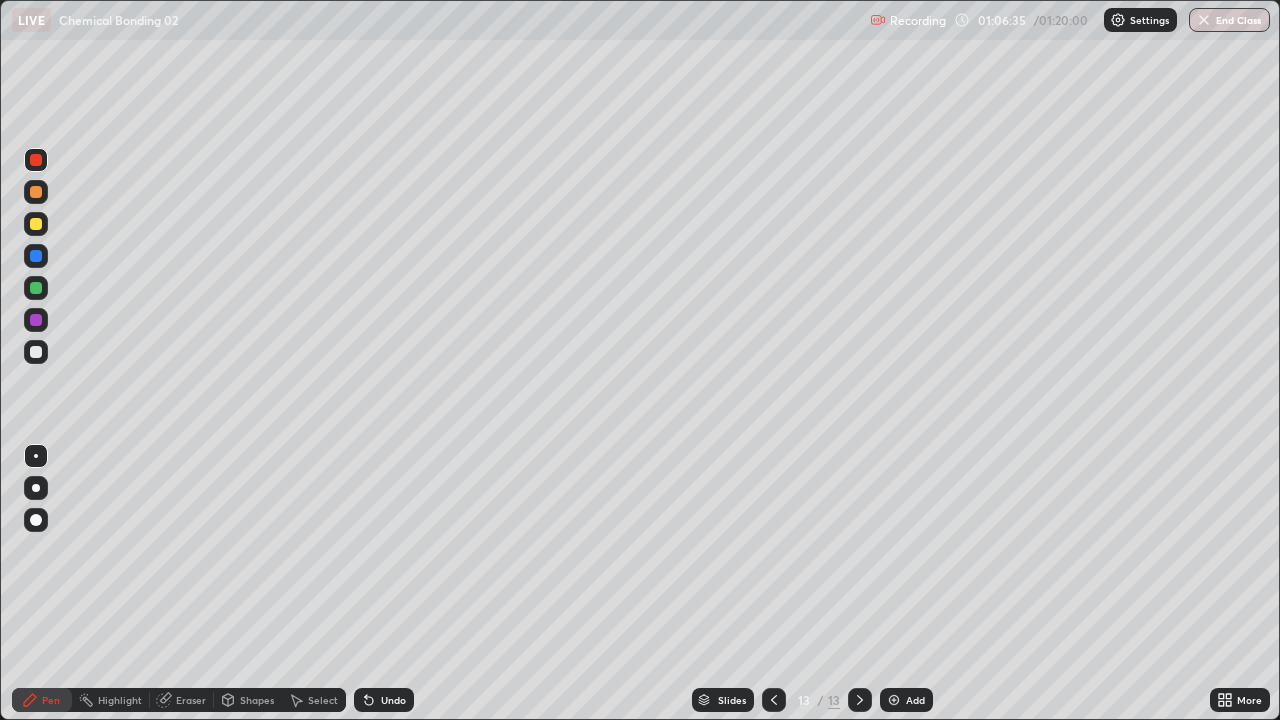 click at bounding box center [894, 700] 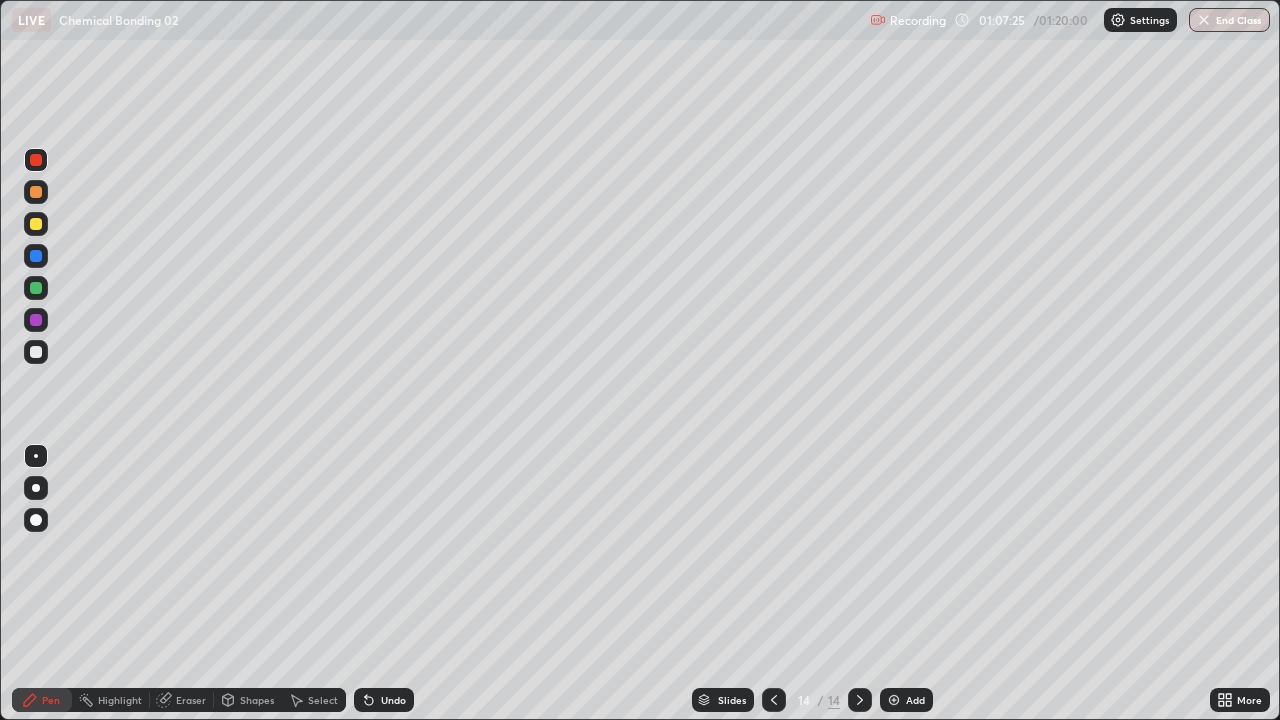 click at bounding box center (36, 224) 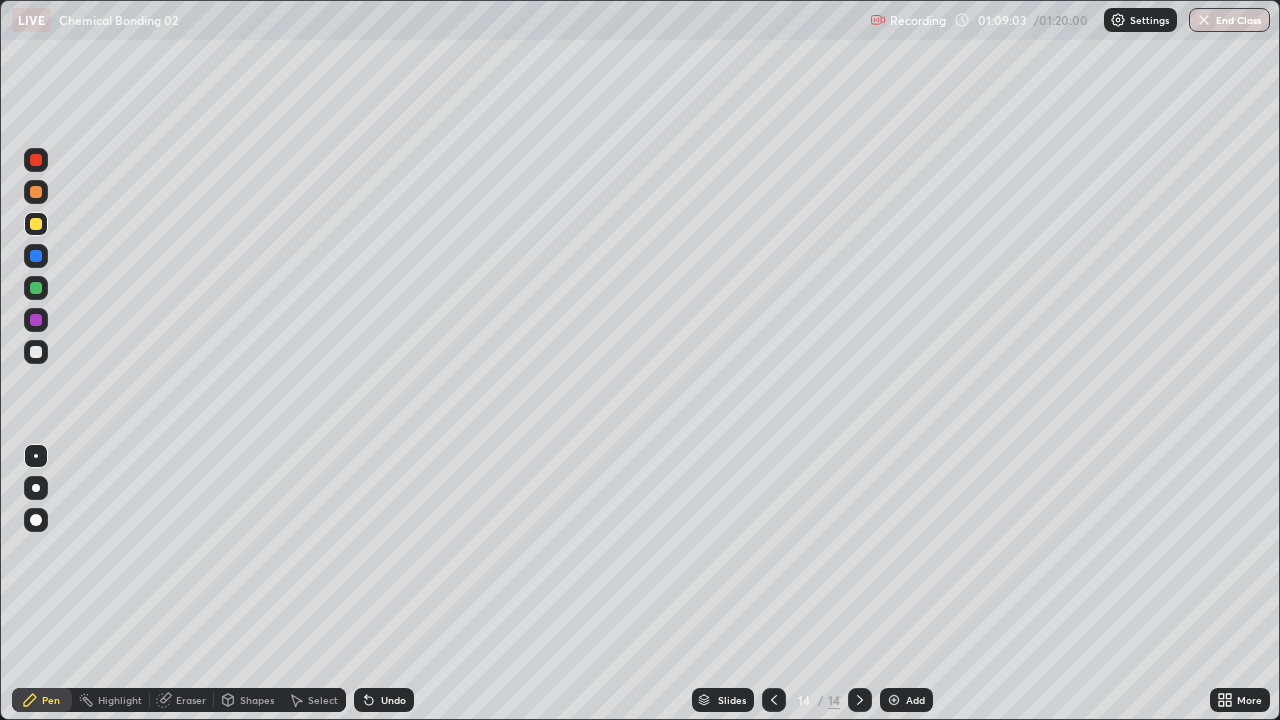 click at bounding box center (36, 288) 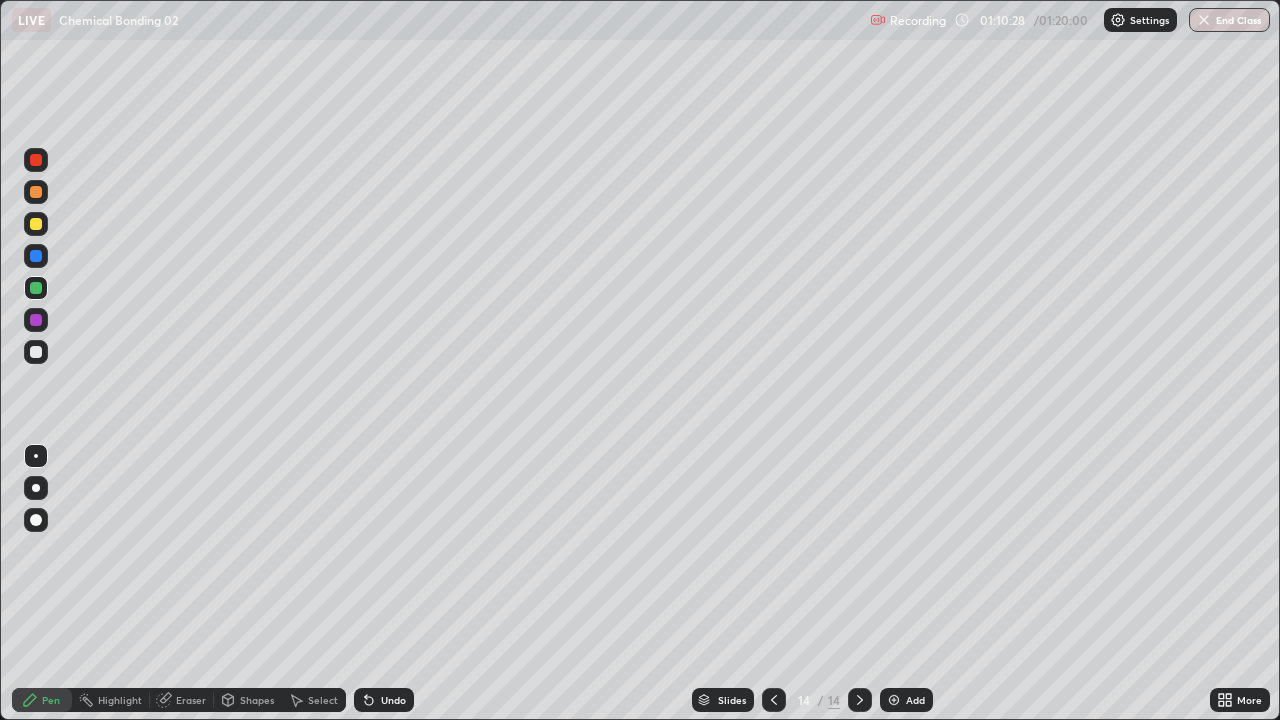 click at bounding box center (36, 160) 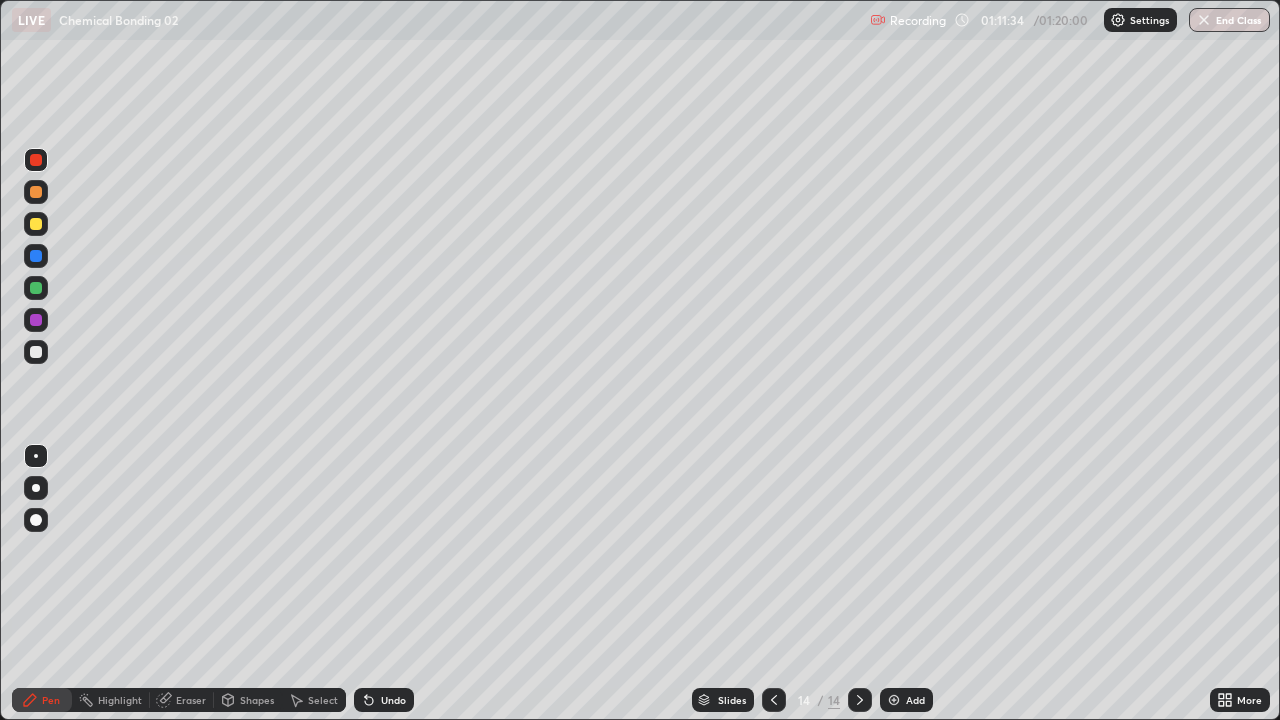 click at bounding box center (36, 288) 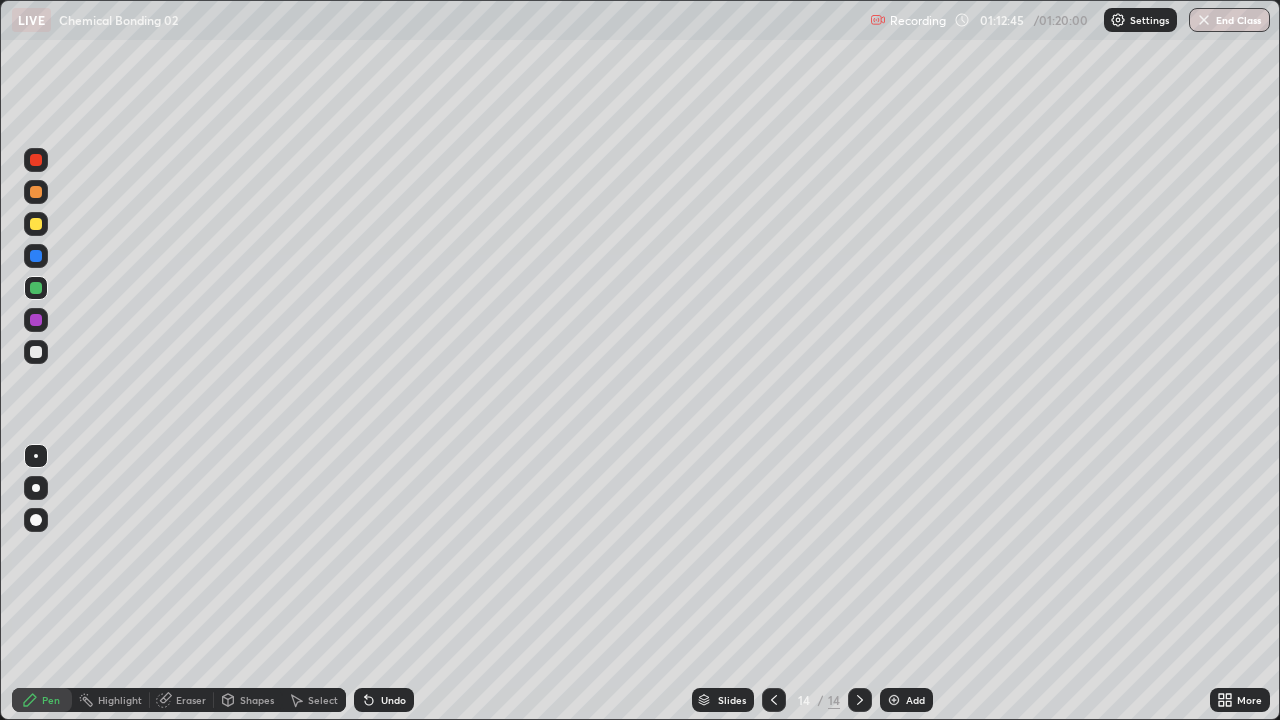 click at bounding box center [36, 352] 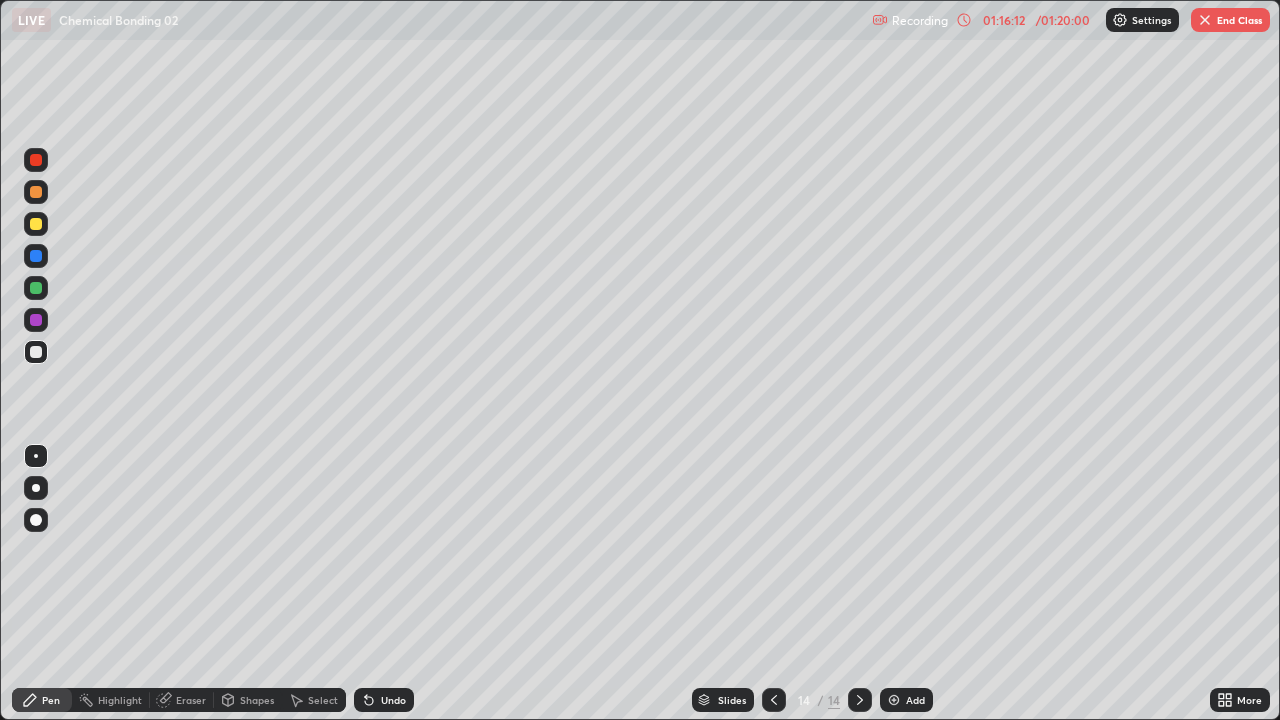 click on "Add" at bounding box center [906, 700] 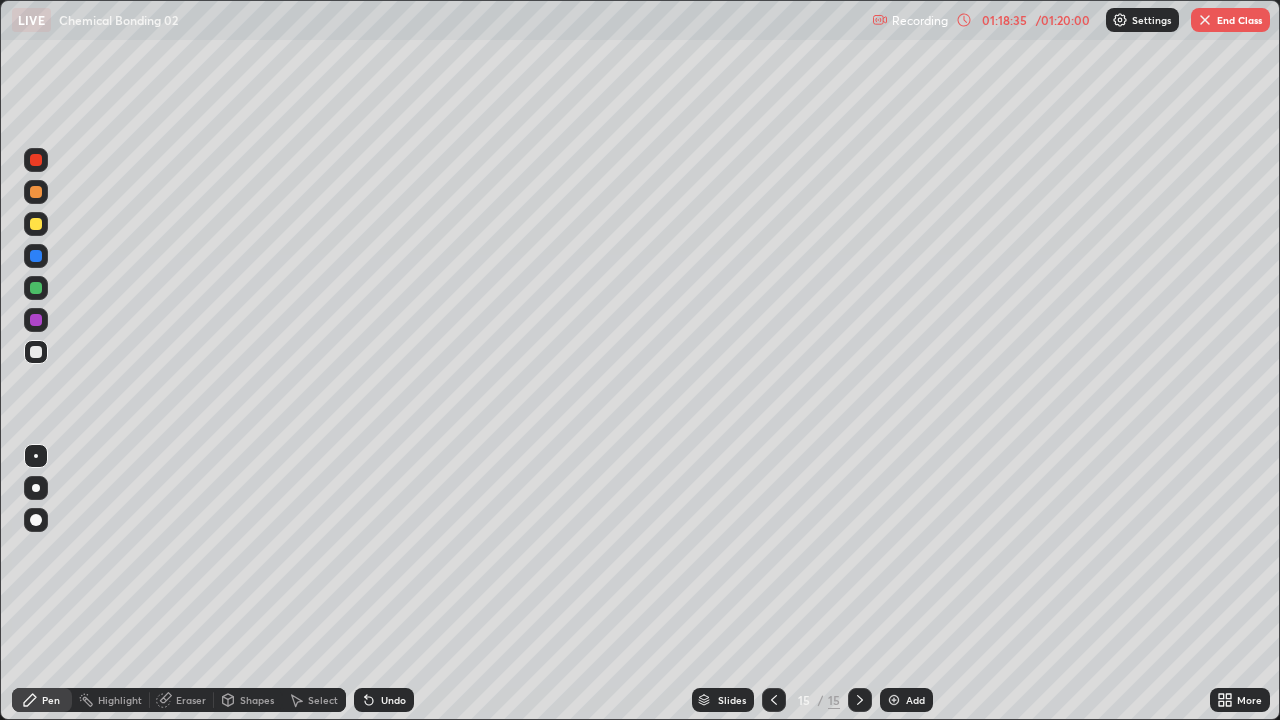 click at bounding box center [36, 320] 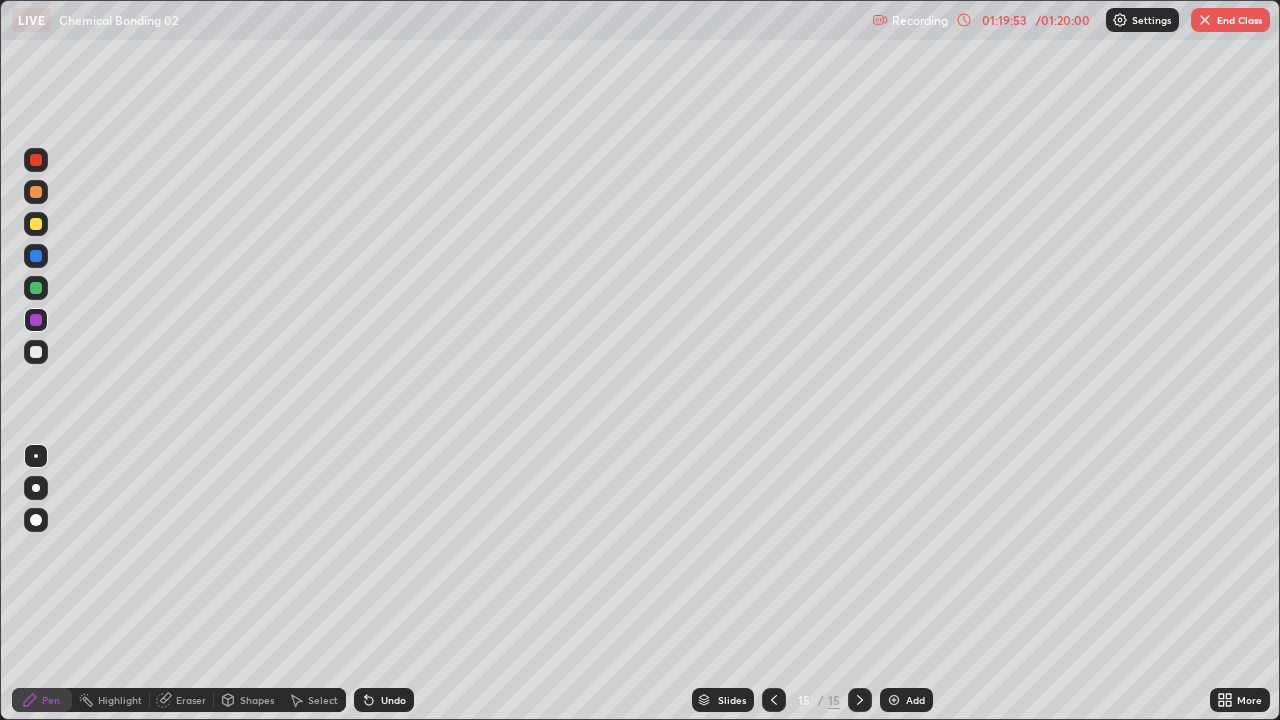 click on "End Class" at bounding box center [1230, 20] 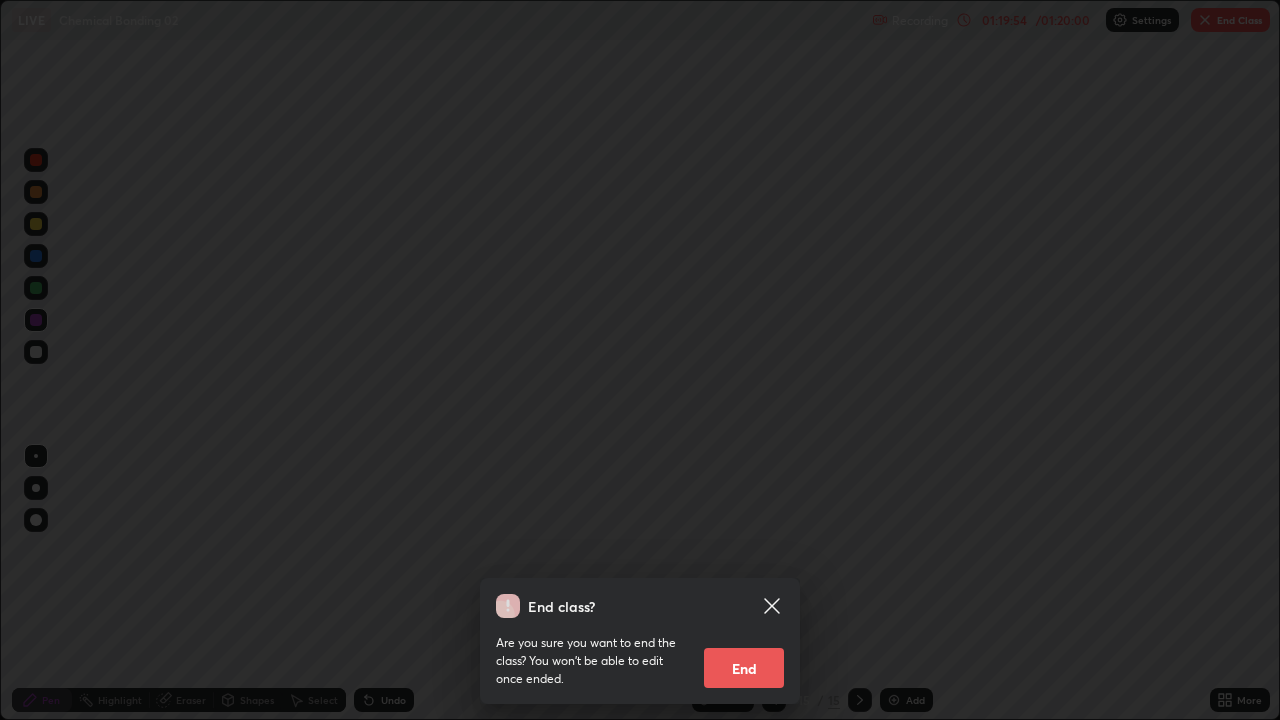 click on "End" at bounding box center [744, 668] 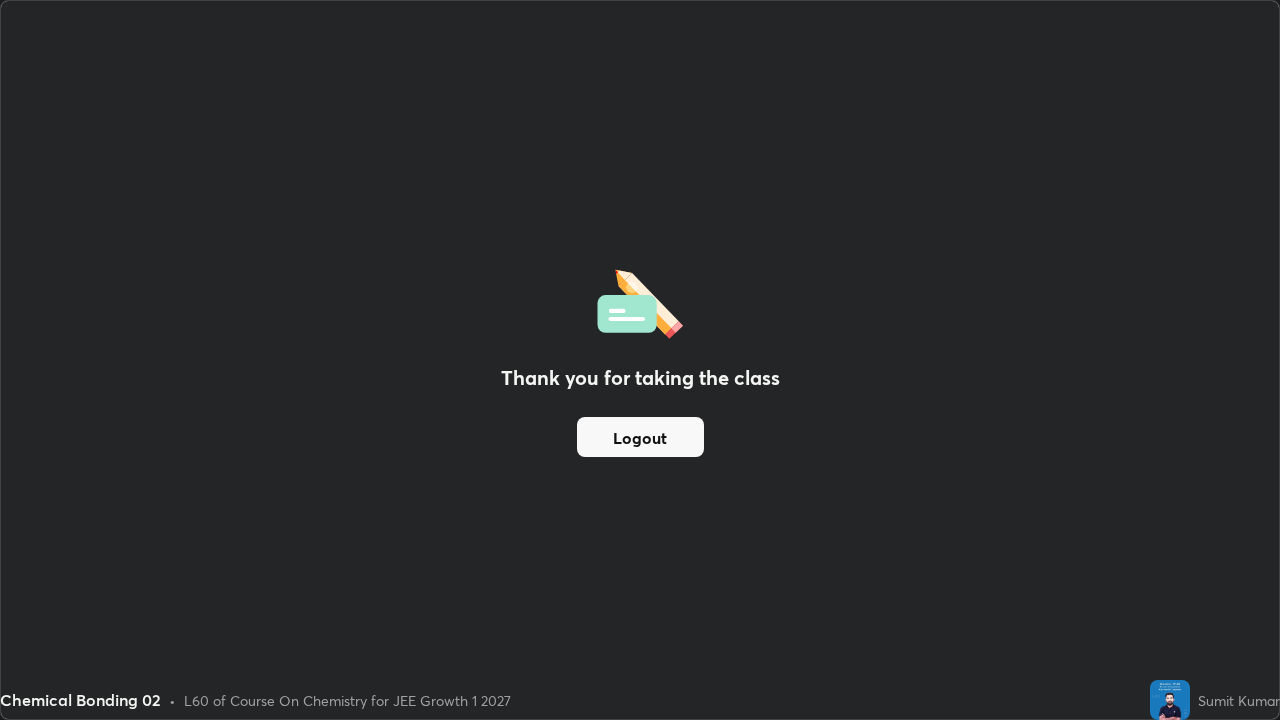 click on "Logout" at bounding box center [640, 437] 